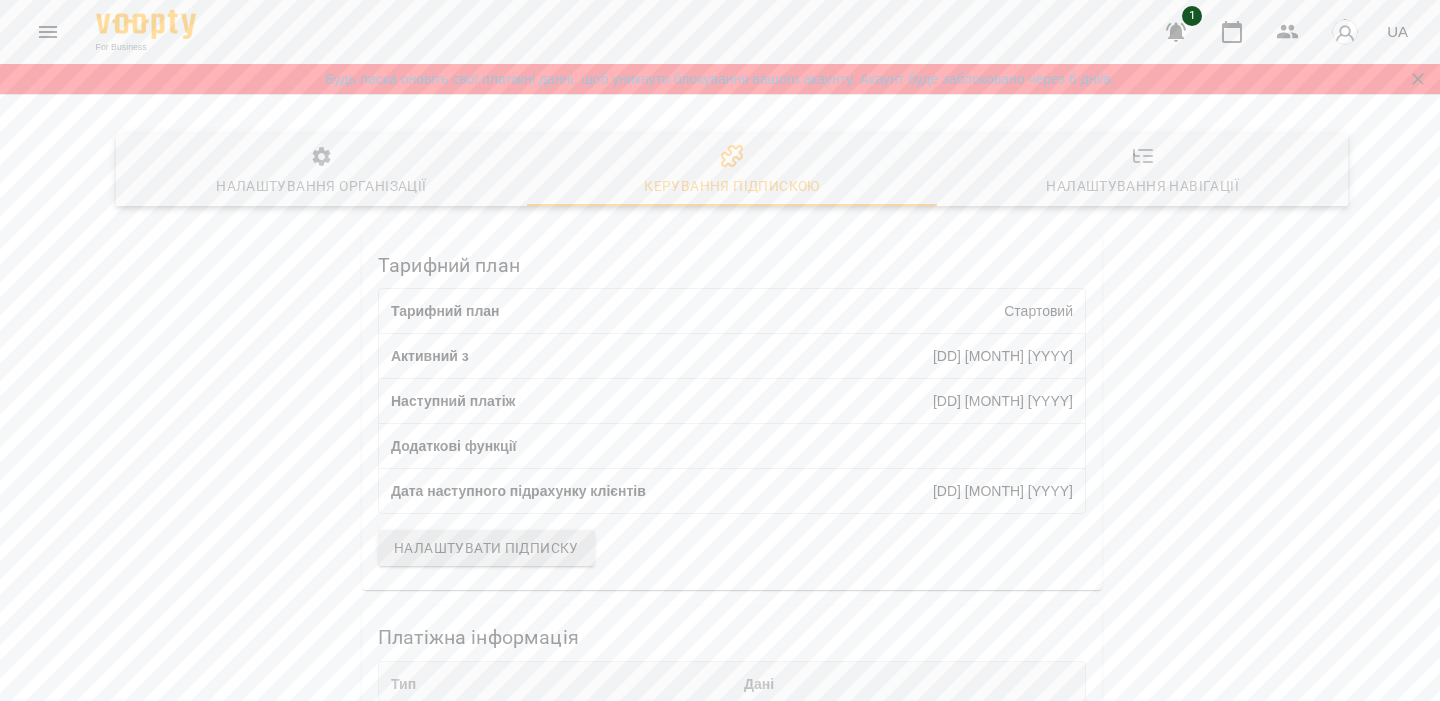 scroll, scrollTop: 0, scrollLeft: 0, axis: both 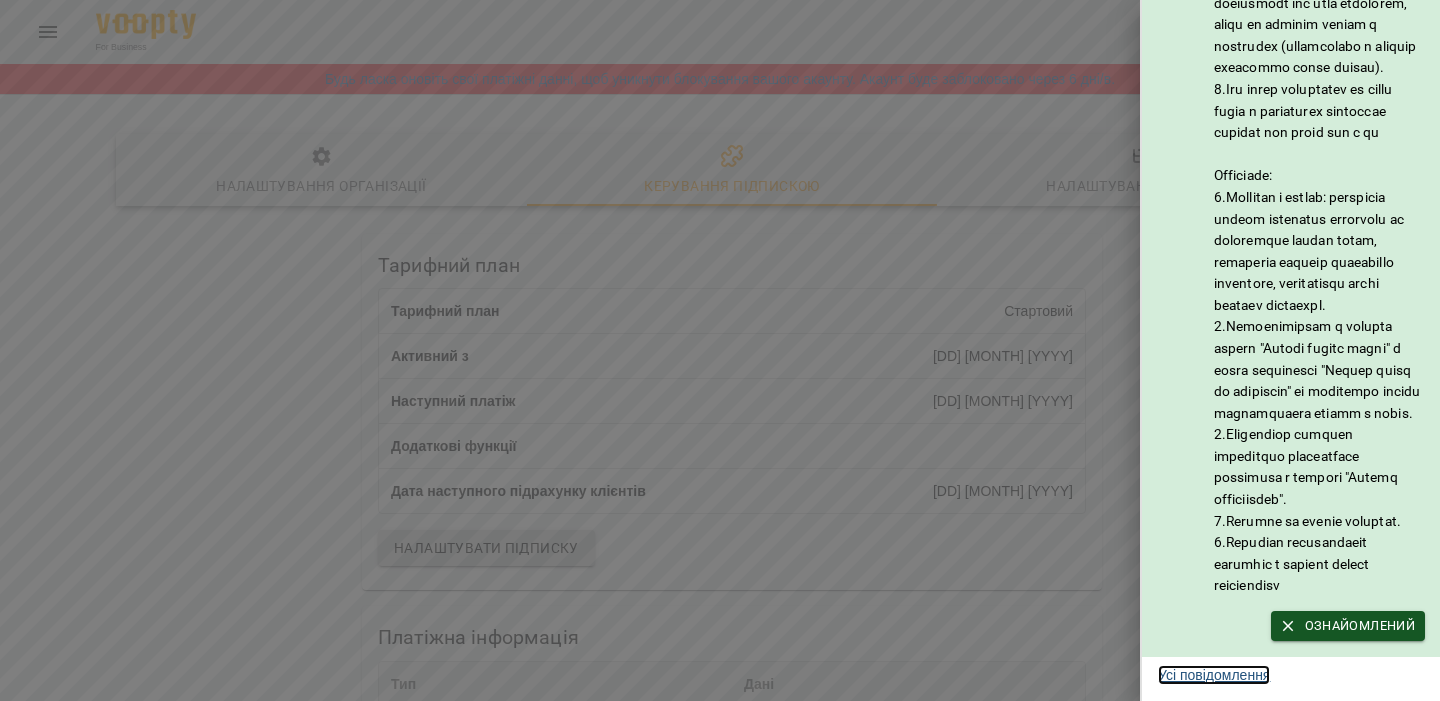 click on "Усі повідомлення" at bounding box center [1214, 675] 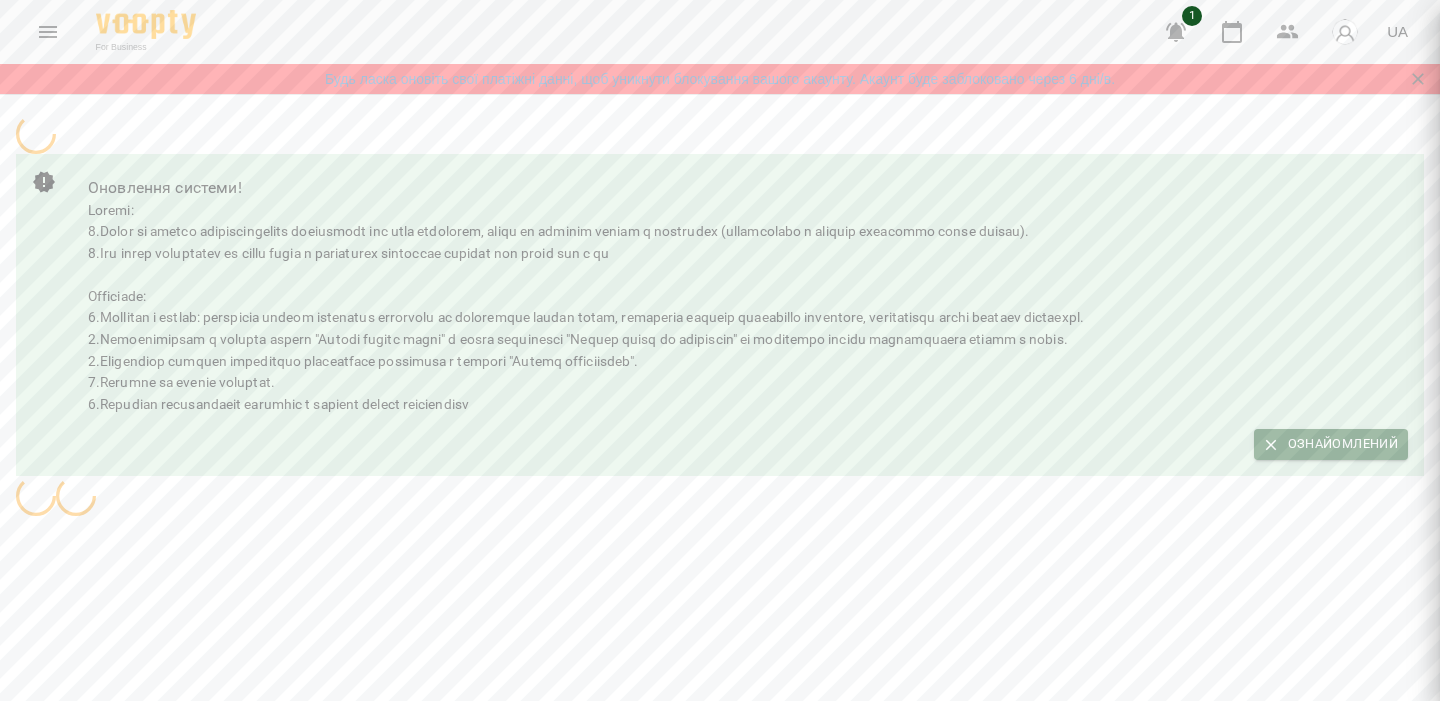 scroll, scrollTop: 0, scrollLeft: 0, axis: both 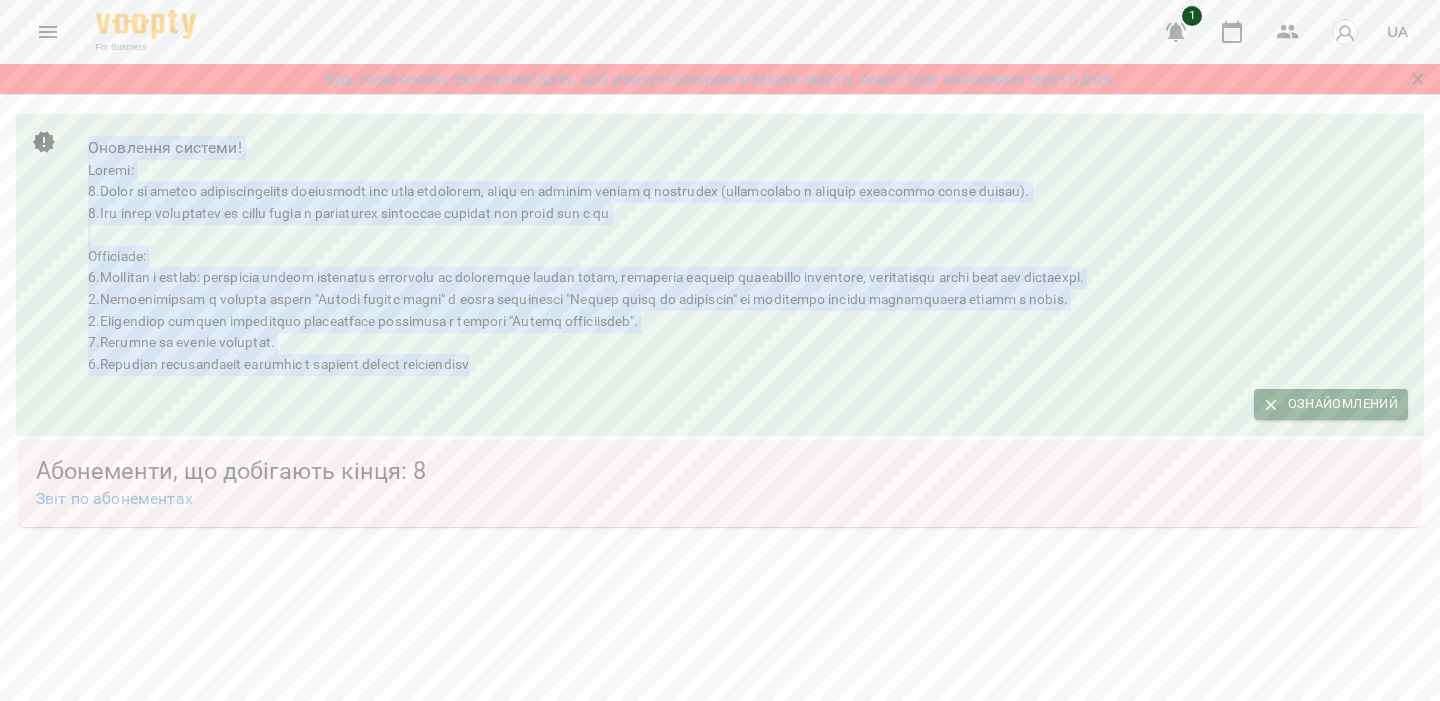 drag, startPoint x: 83, startPoint y: 150, endPoint x: 566, endPoint y: 373, distance: 531.9944 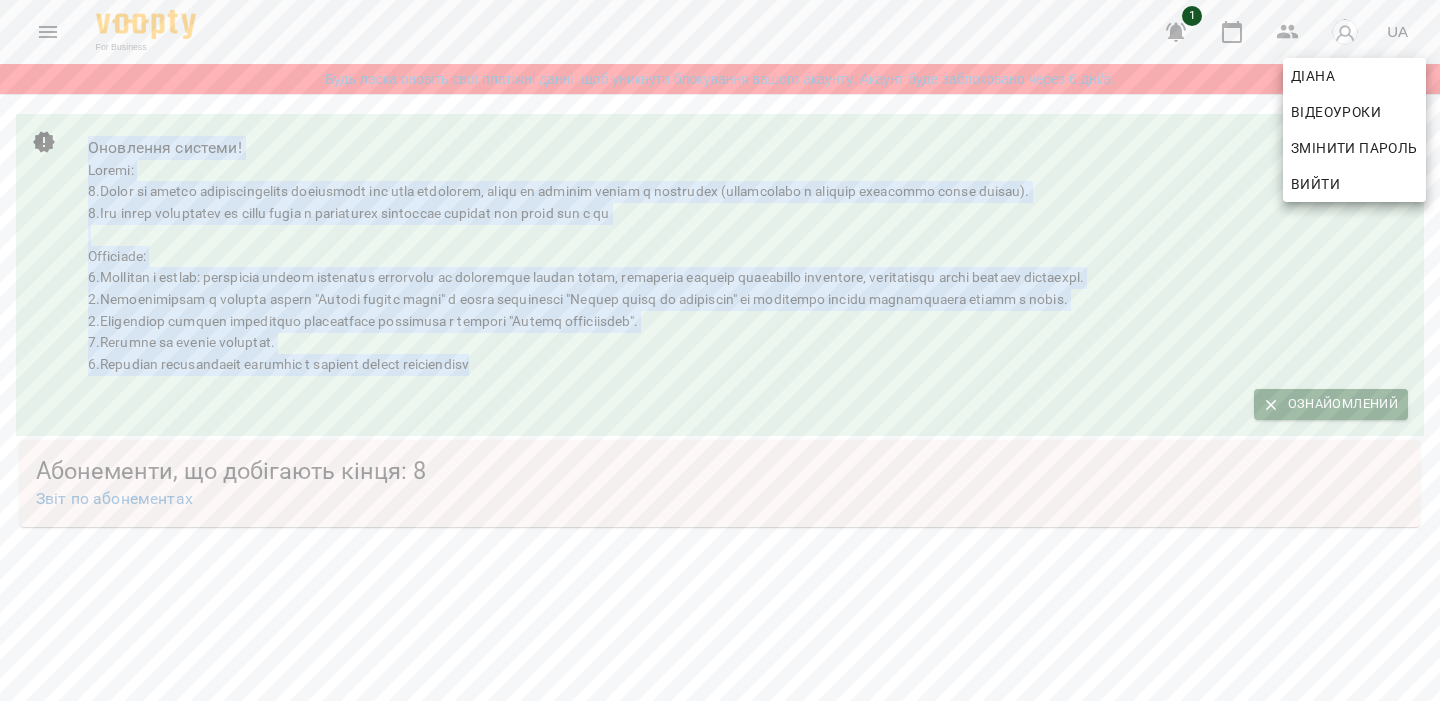 click on "Вийти" at bounding box center (1354, 184) 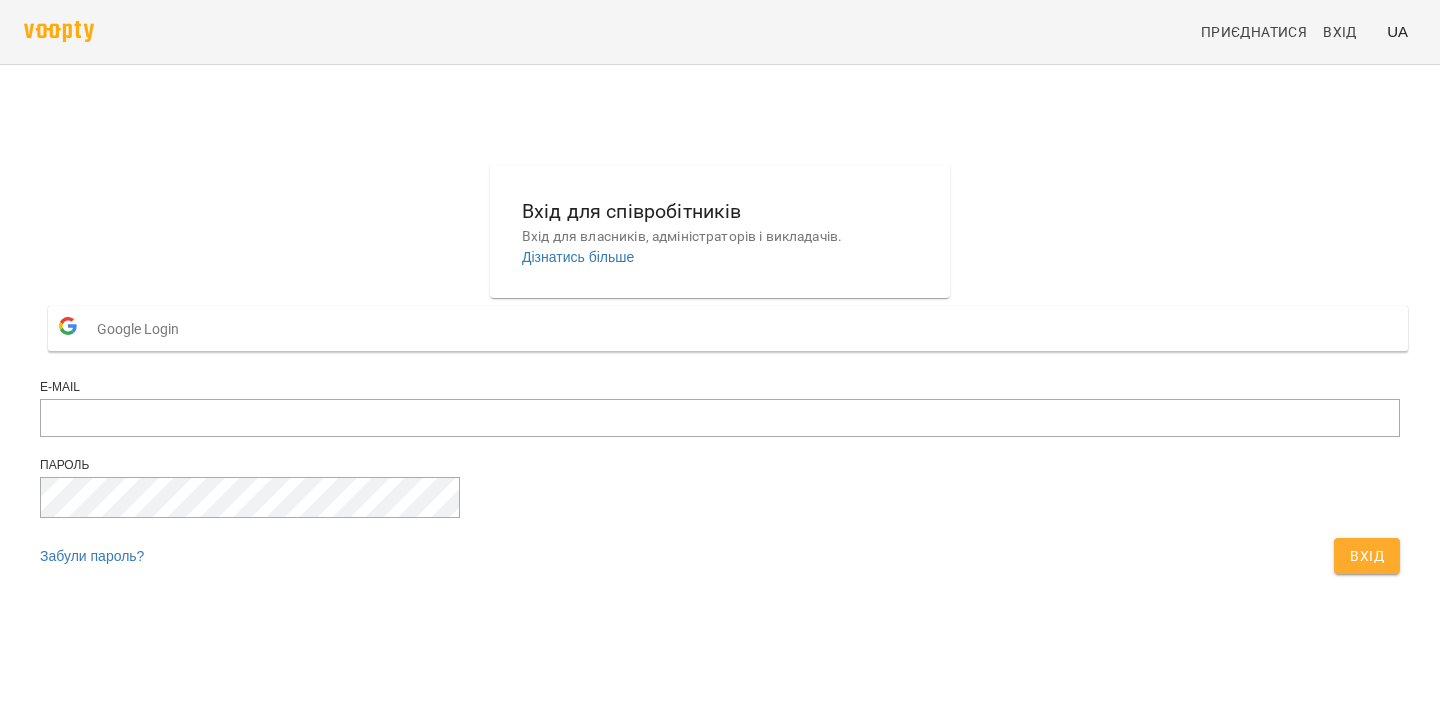 scroll, scrollTop: 0, scrollLeft: 0, axis: both 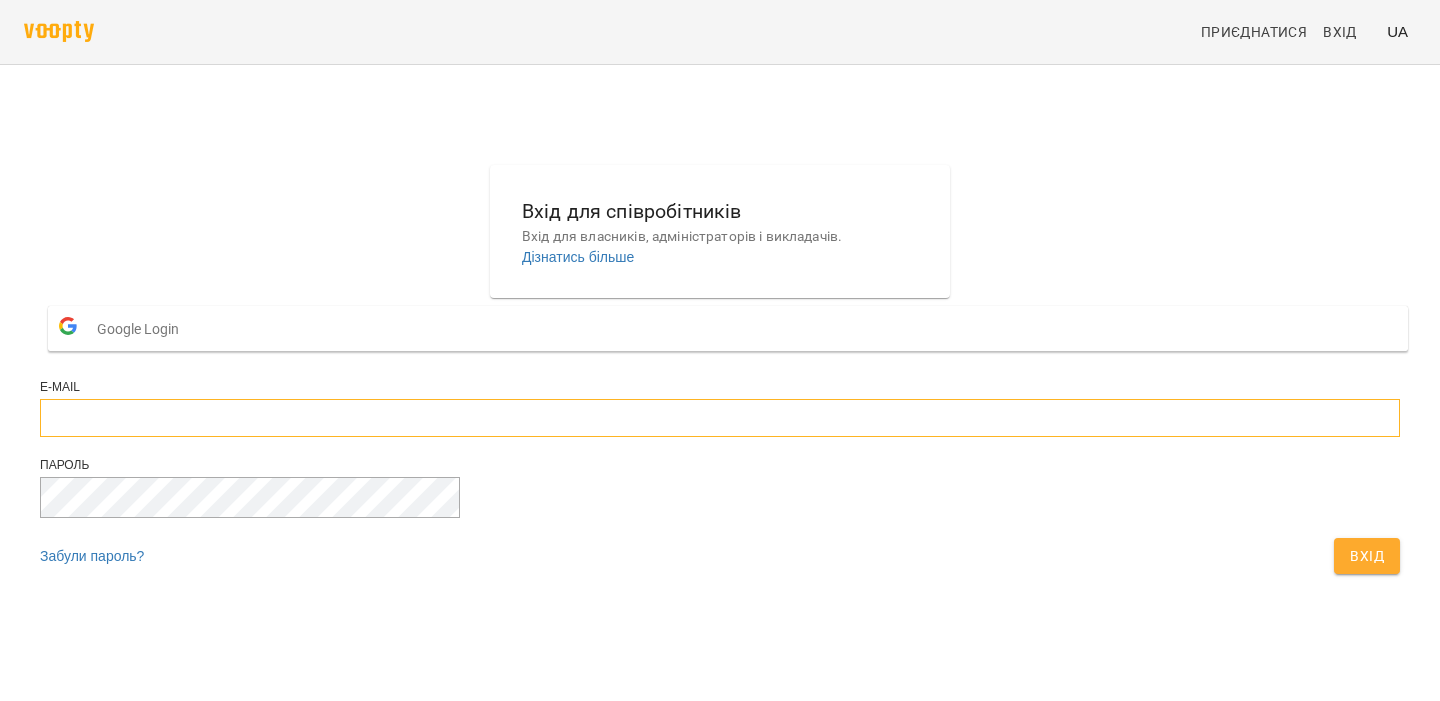 type on "**********" 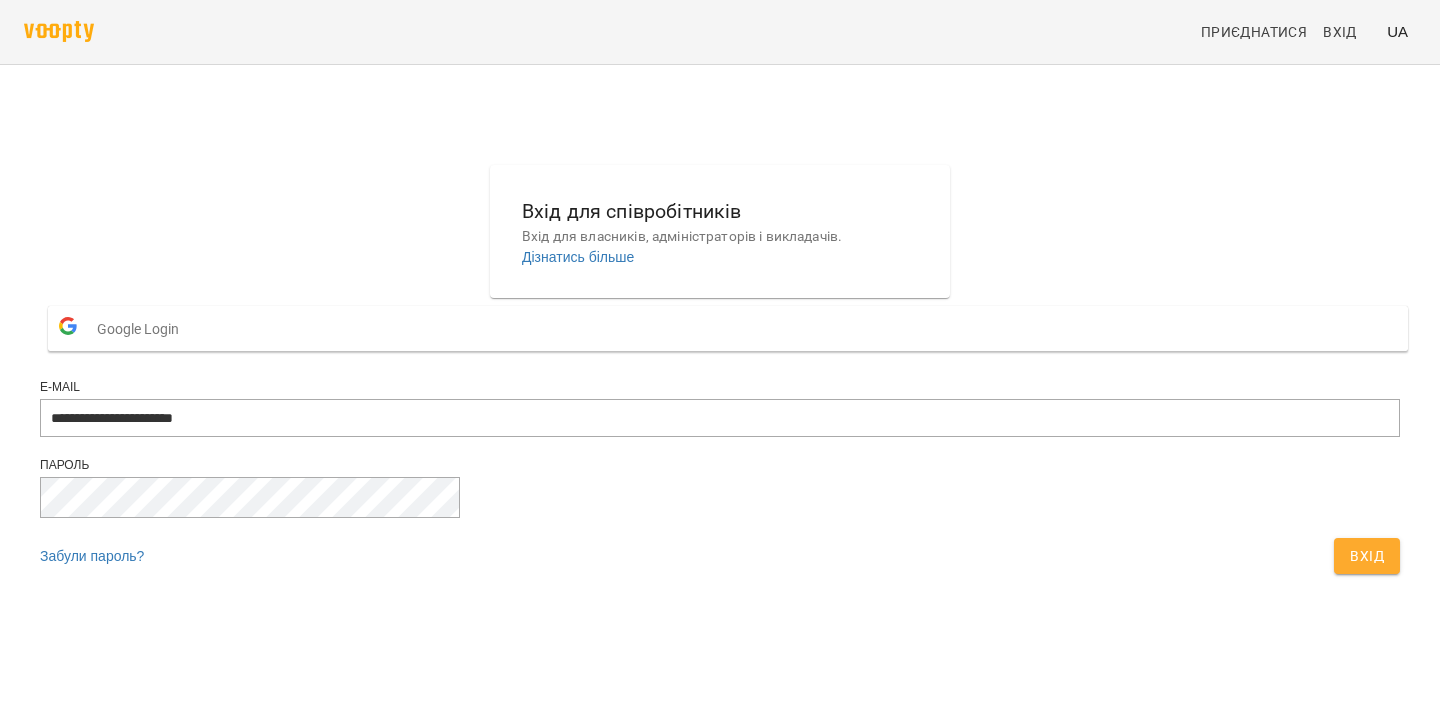 click at bounding box center (720, 500) 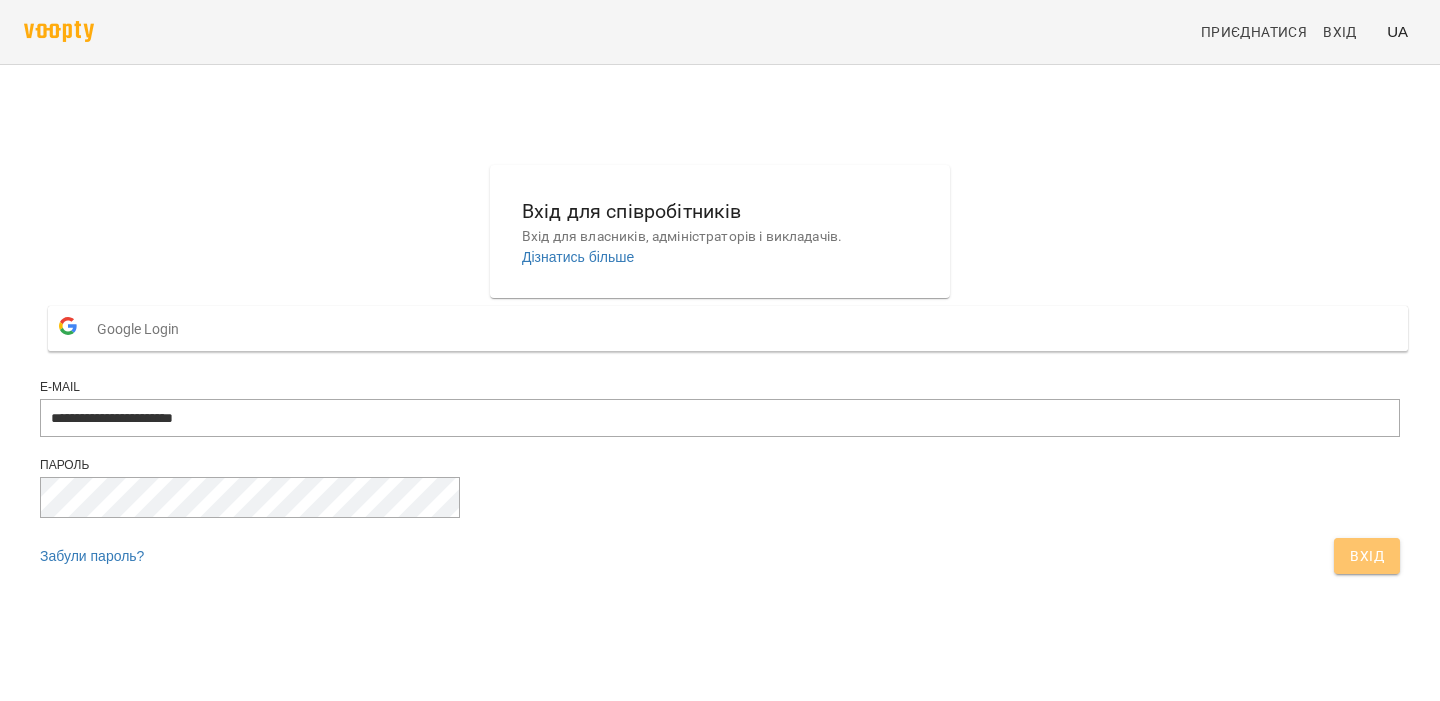 click on "Вхід" at bounding box center (1367, 556) 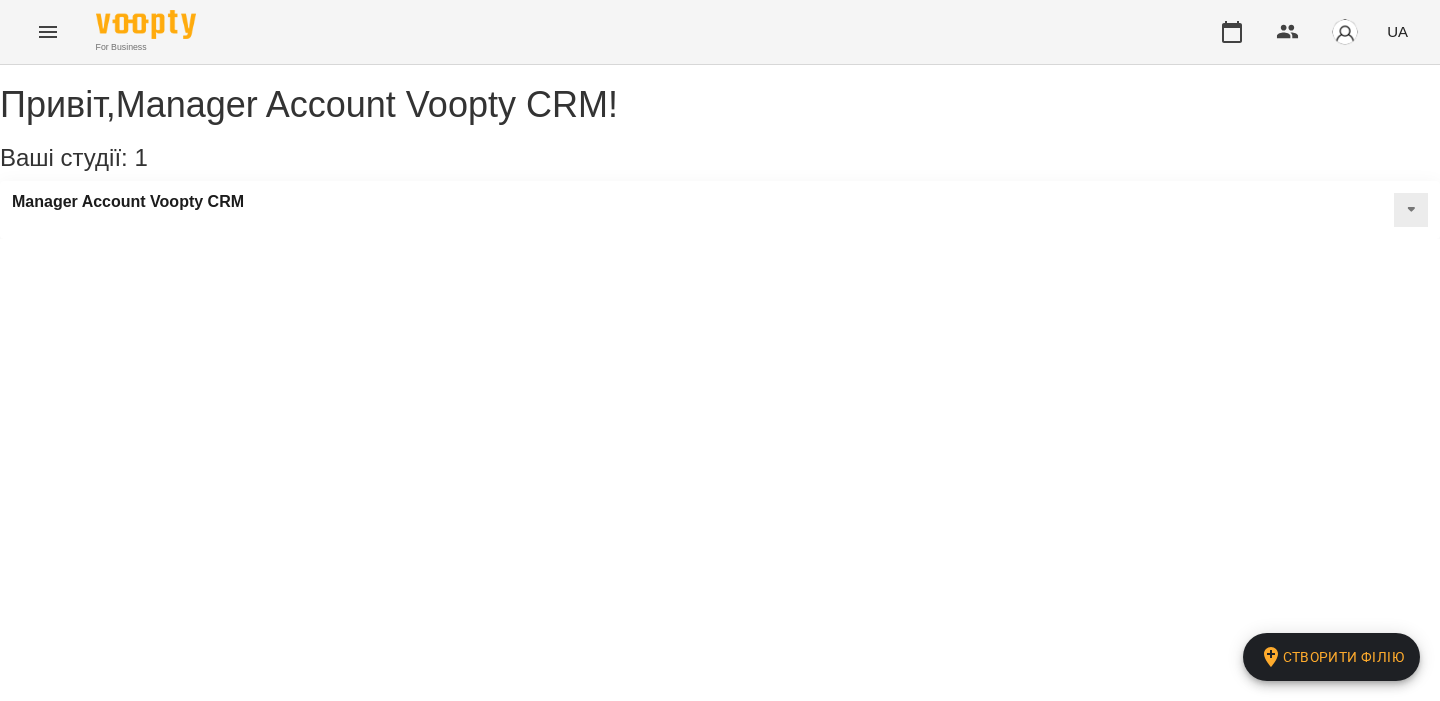 scroll, scrollTop: 0, scrollLeft: 0, axis: both 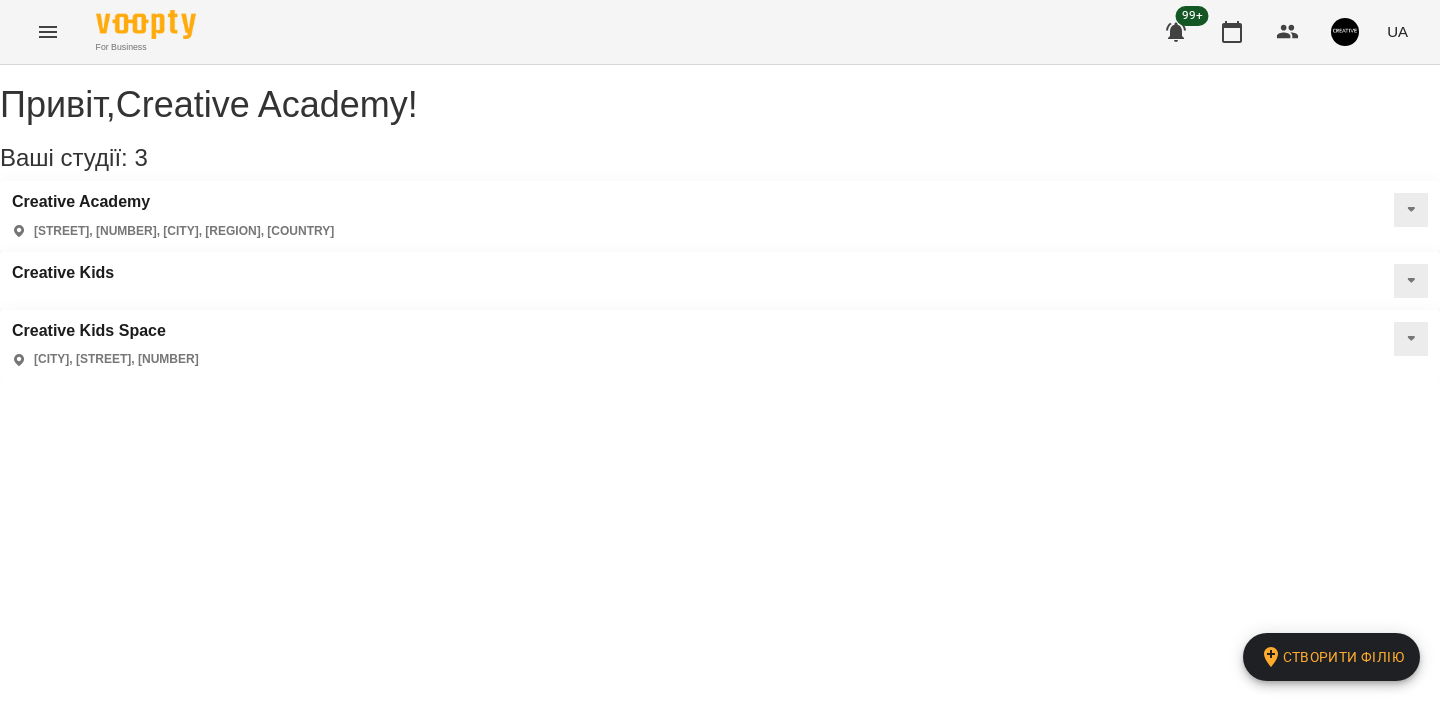 click at bounding box center [48, 32] 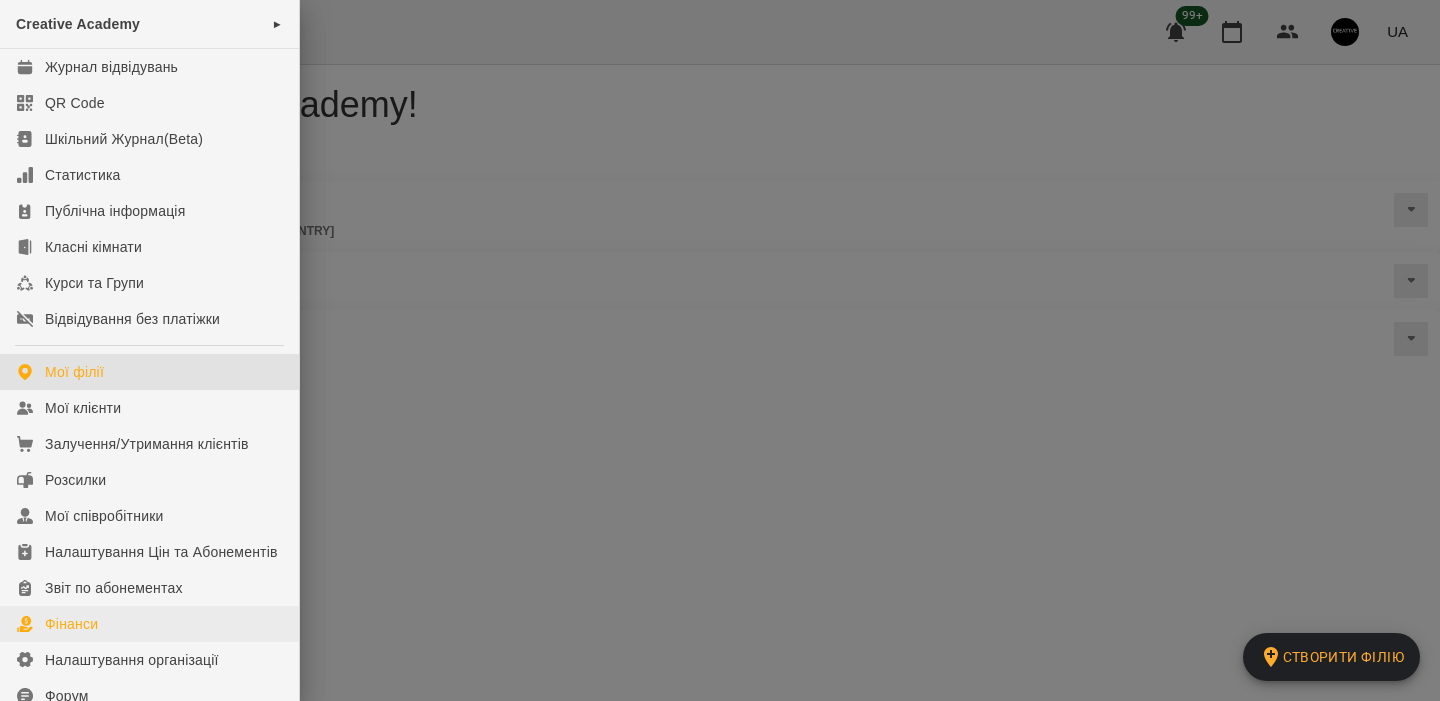 scroll, scrollTop: 238, scrollLeft: 0, axis: vertical 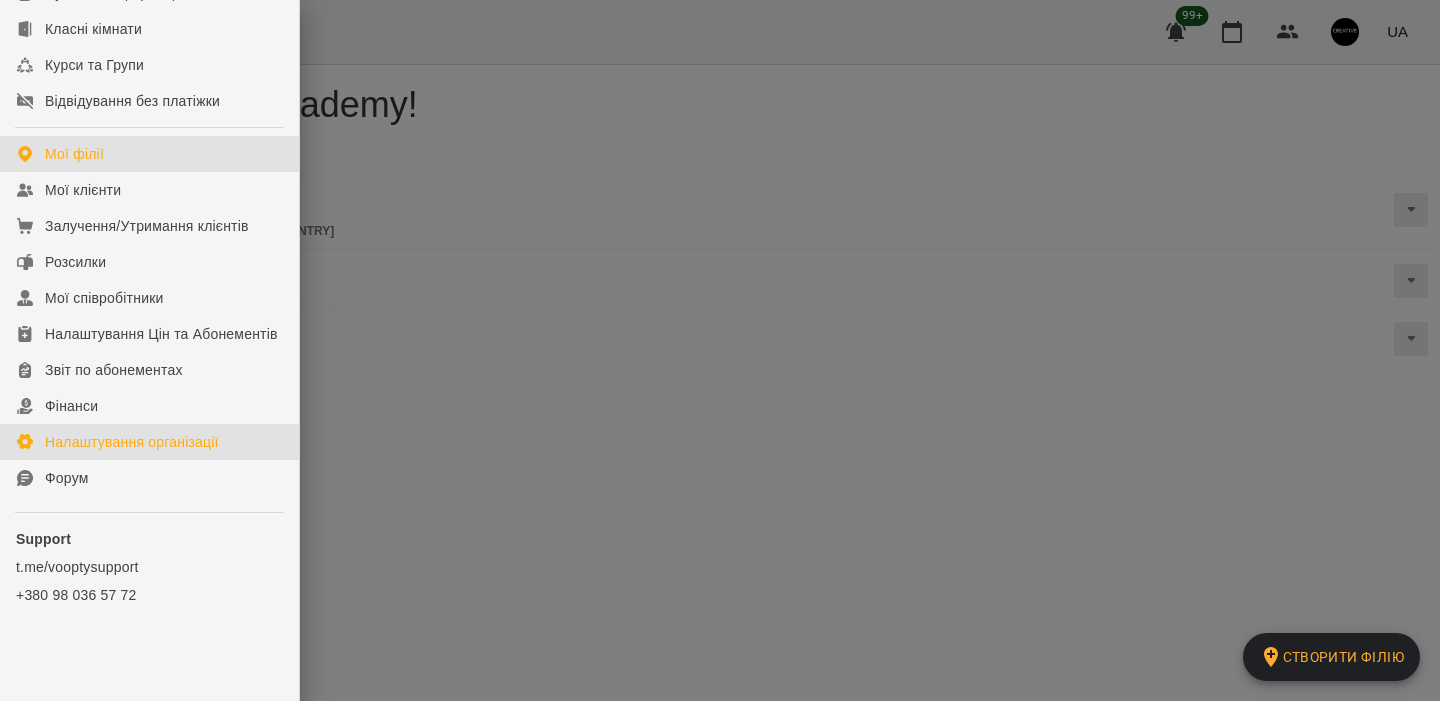 click on "Налаштування організації" at bounding box center [149, 442] 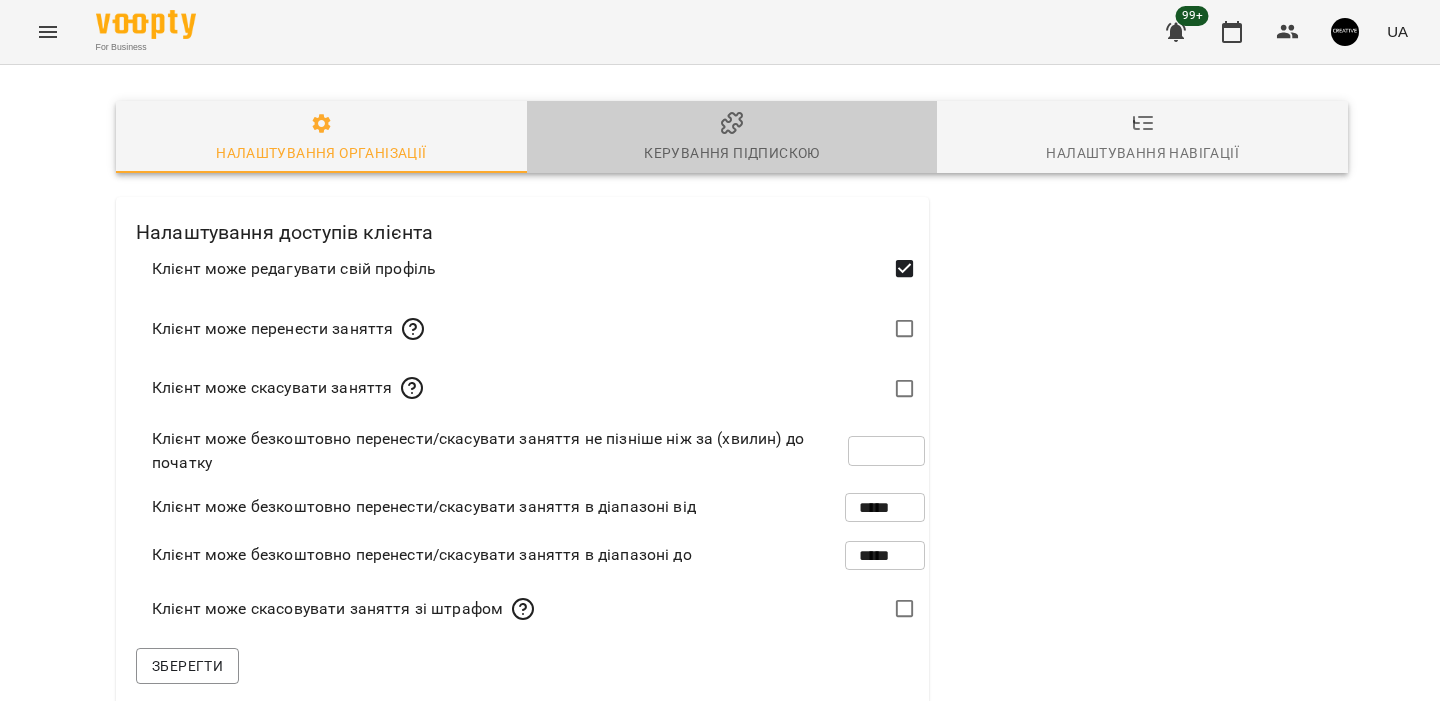 click on "Керування підпискою" at bounding box center (731, 153) 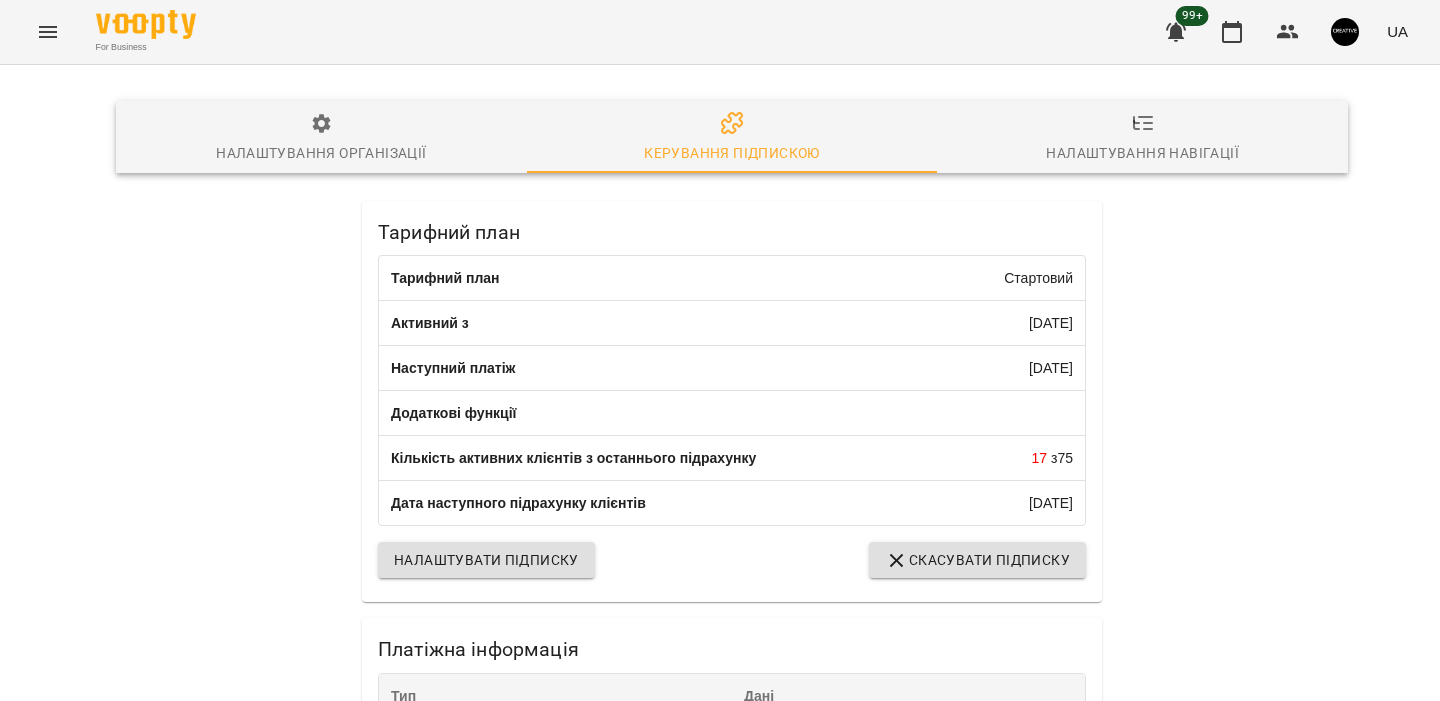 scroll, scrollTop: 0, scrollLeft: 0, axis: both 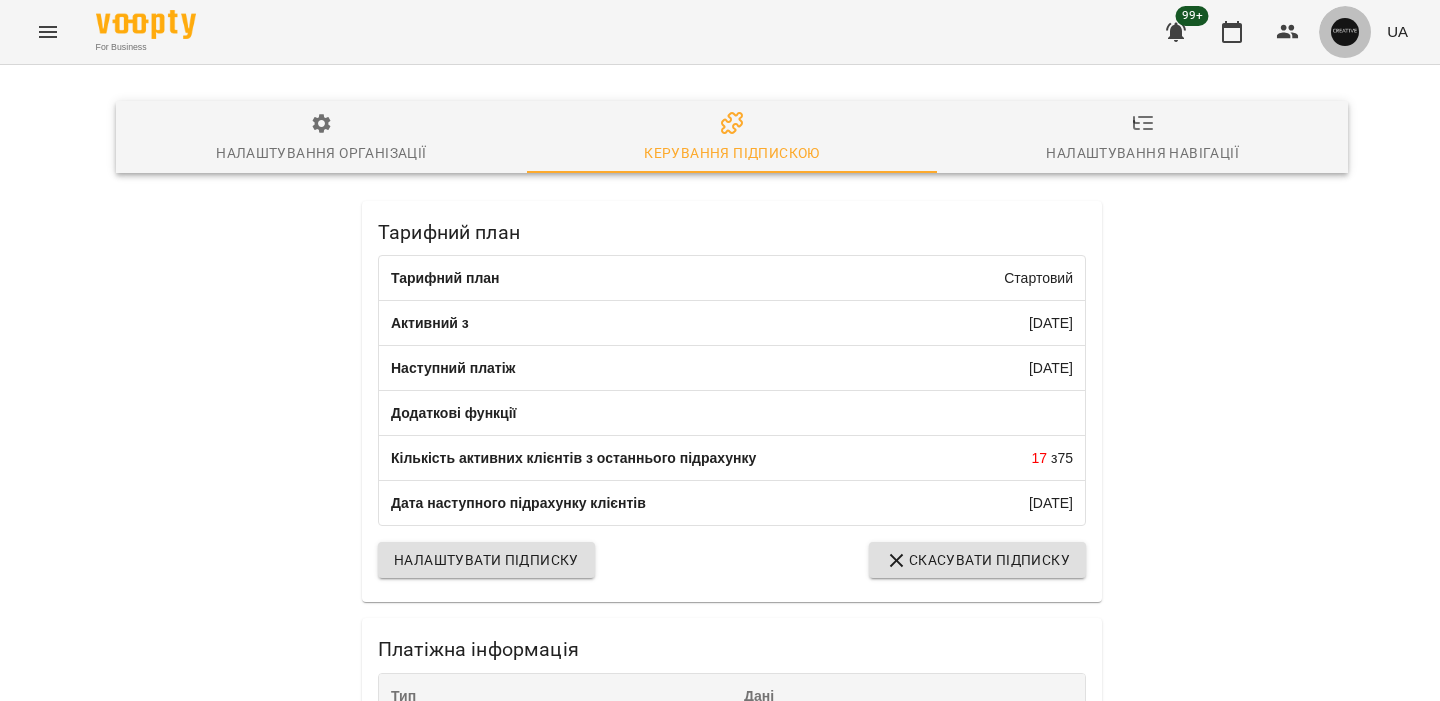 click at bounding box center [1345, 32] 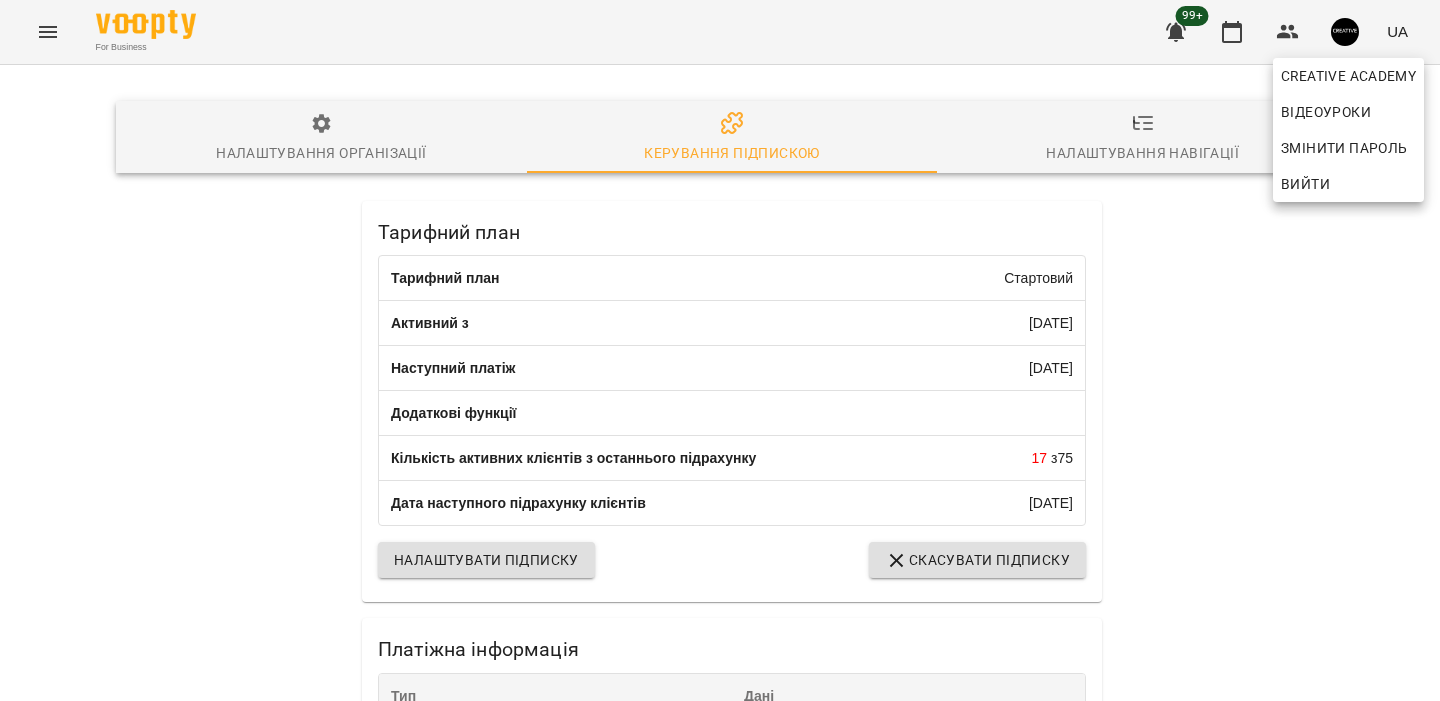 click on "Вийти" at bounding box center (1348, 184) 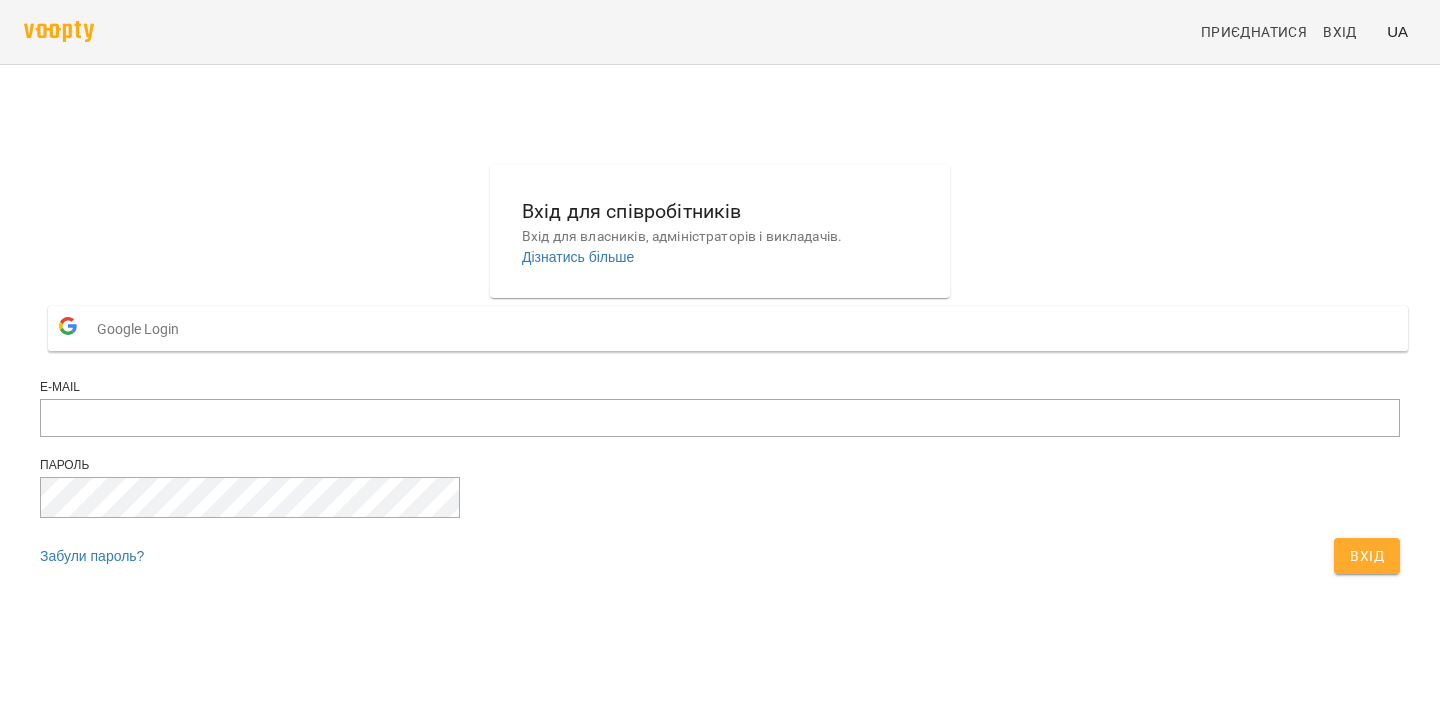 scroll, scrollTop: 0, scrollLeft: 0, axis: both 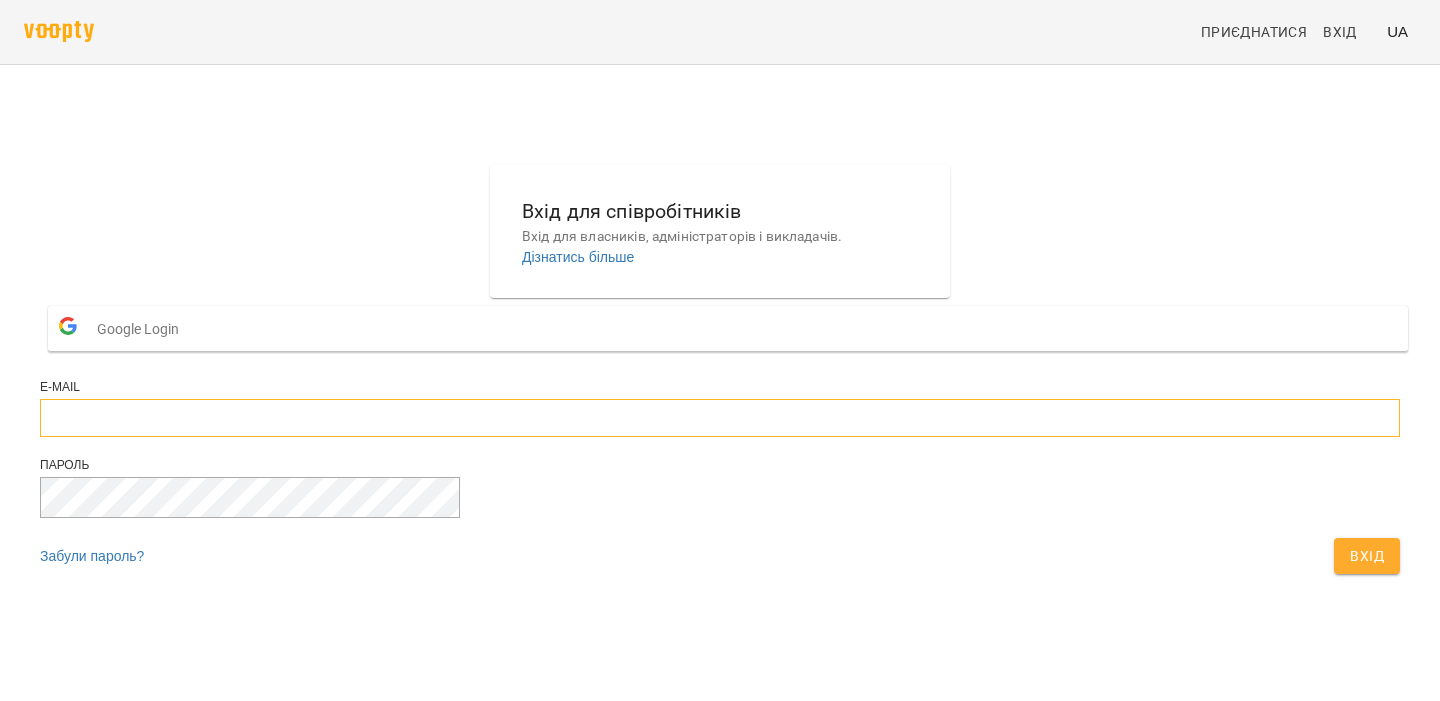 type on "**********" 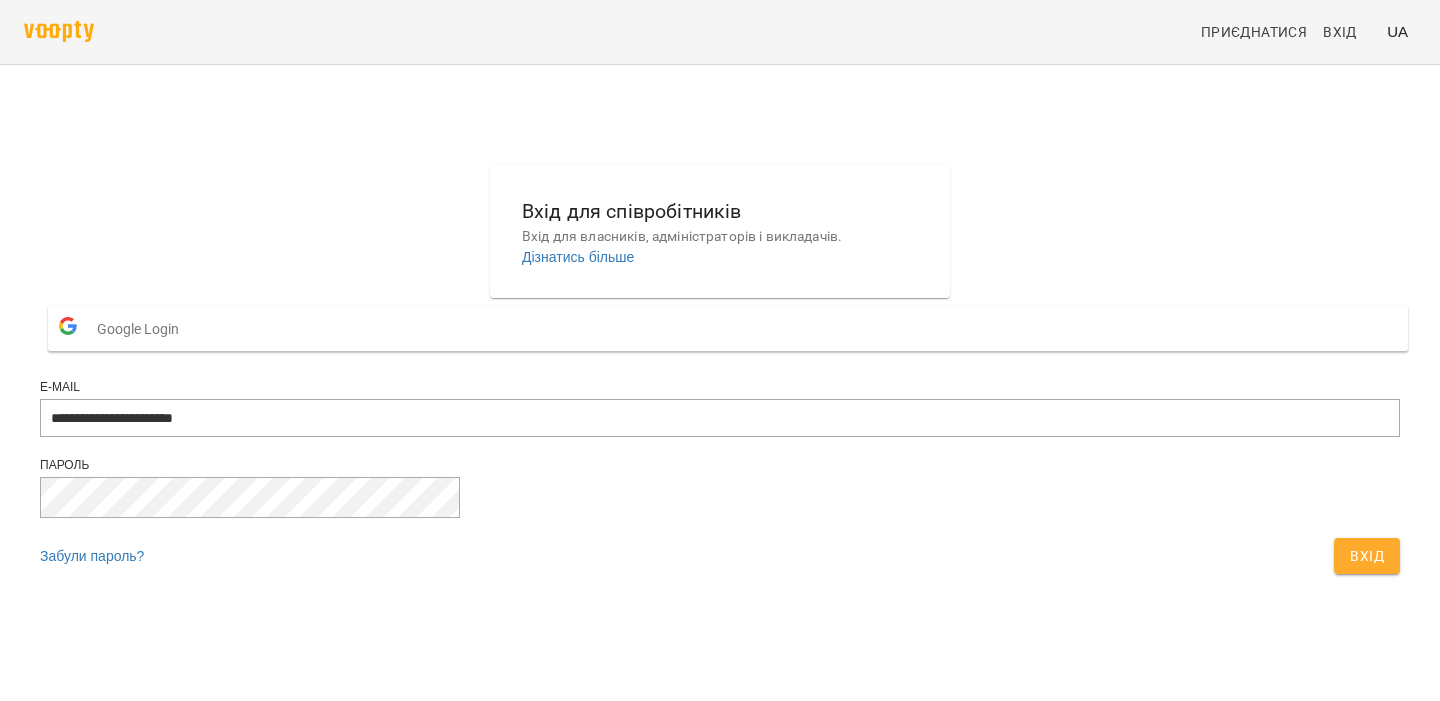 click on "Вхід" at bounding box center [1367, 556] 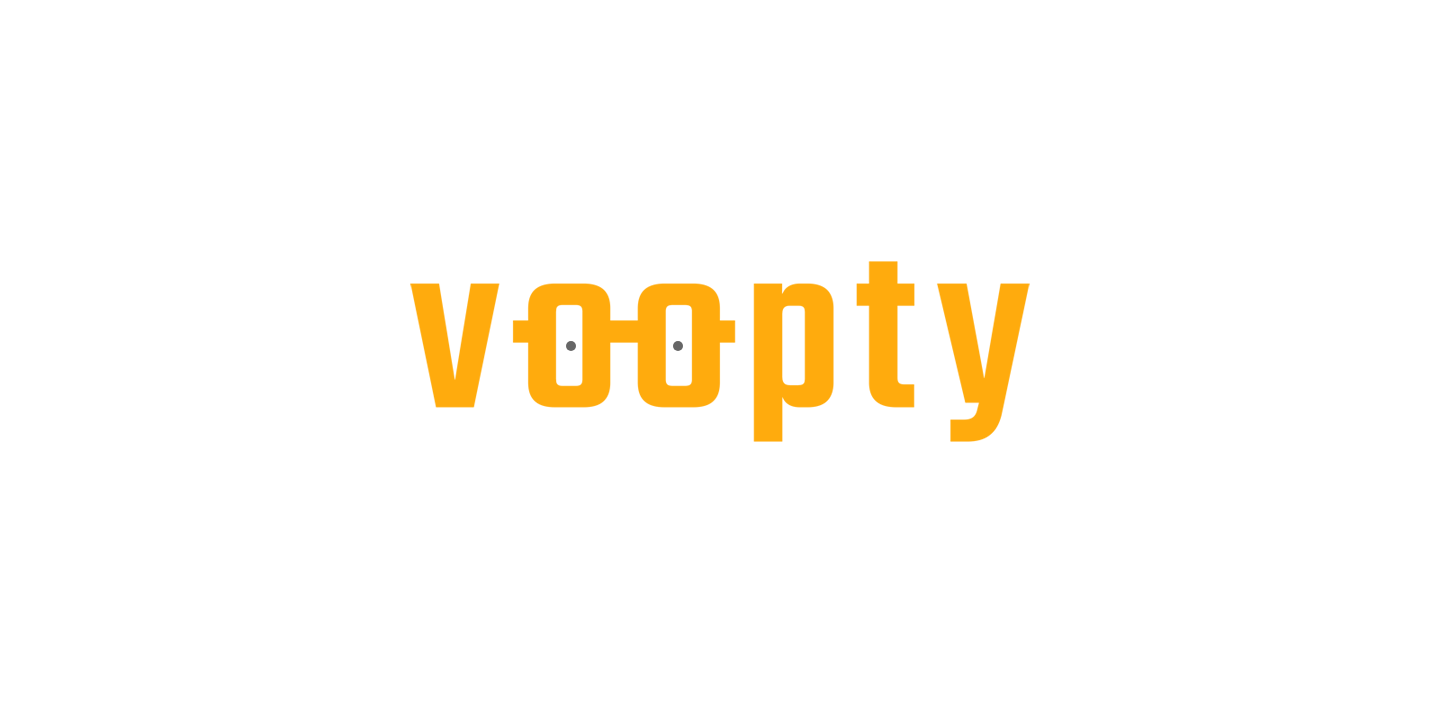 scroll, scrollTop: 0, scrollLeft: 0, axis: both 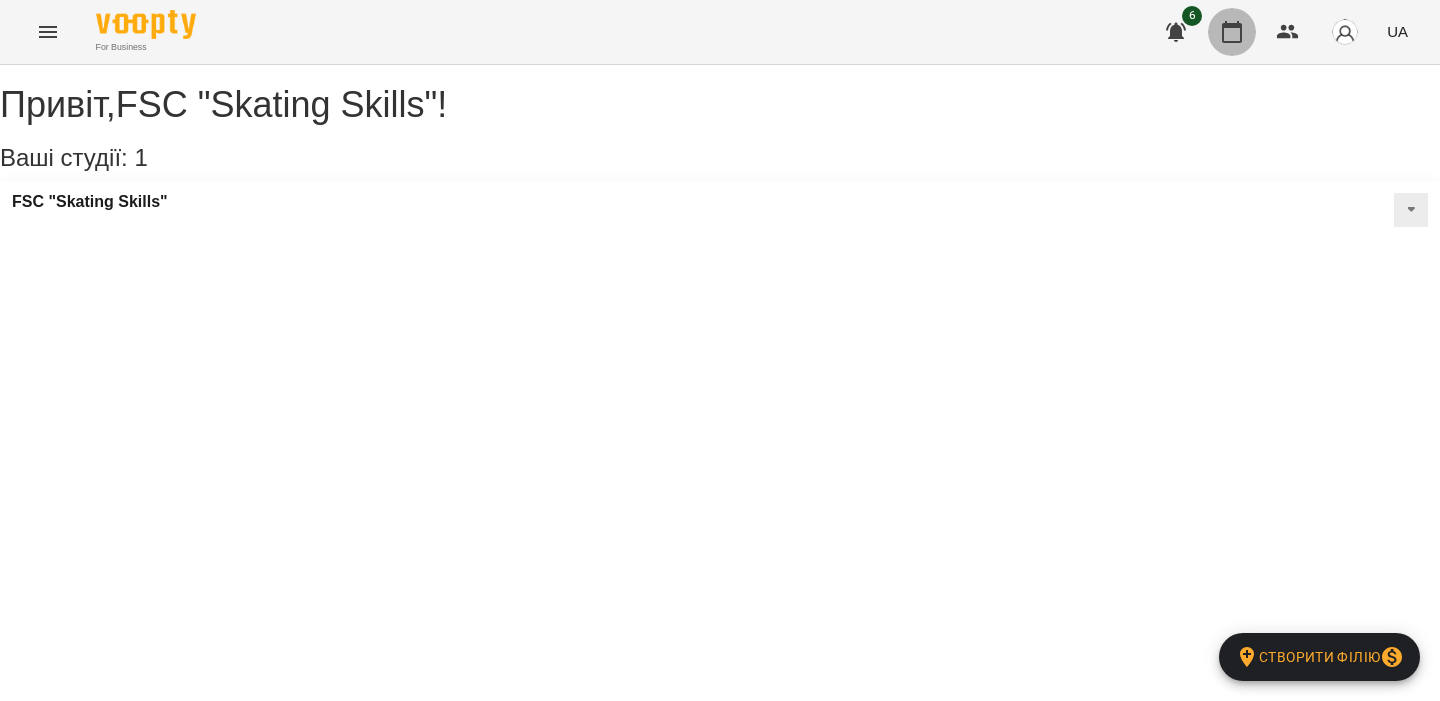 click 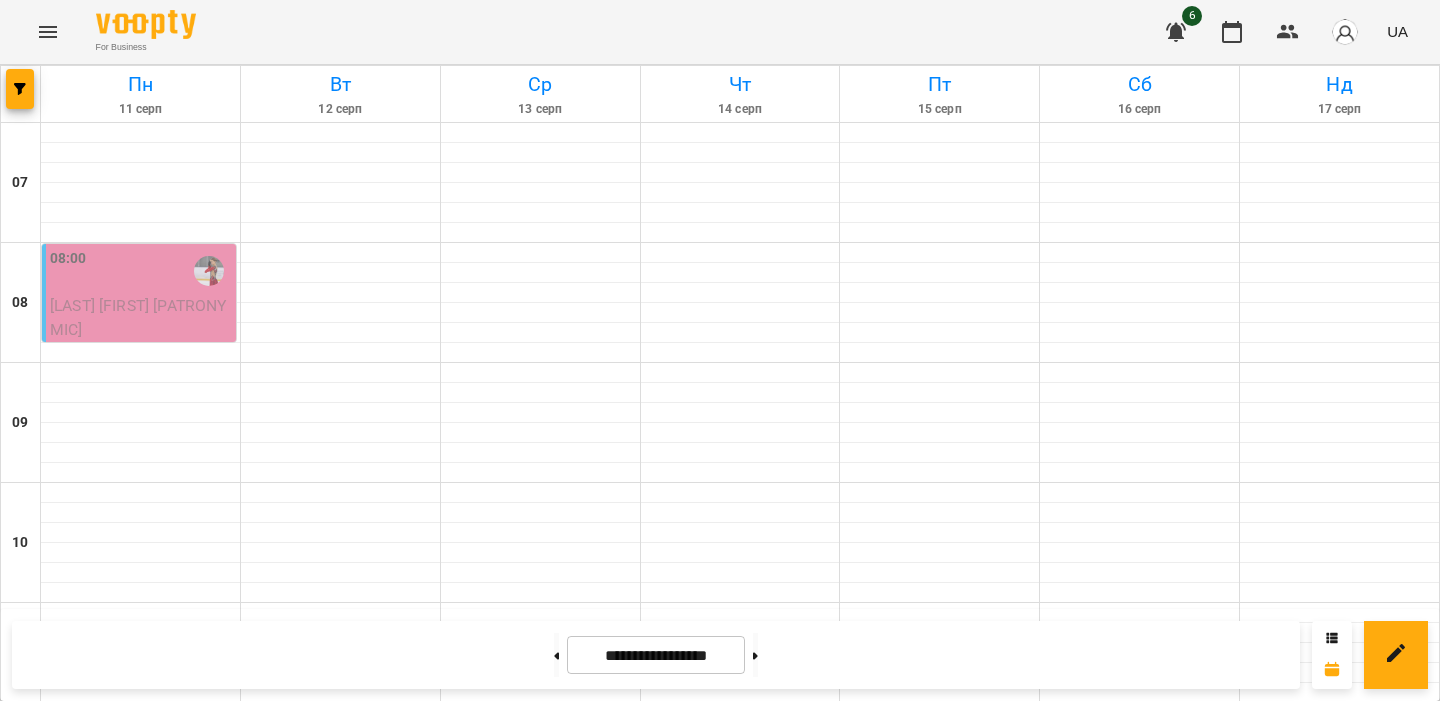 click on "**********" at bounding box center [656, 655] 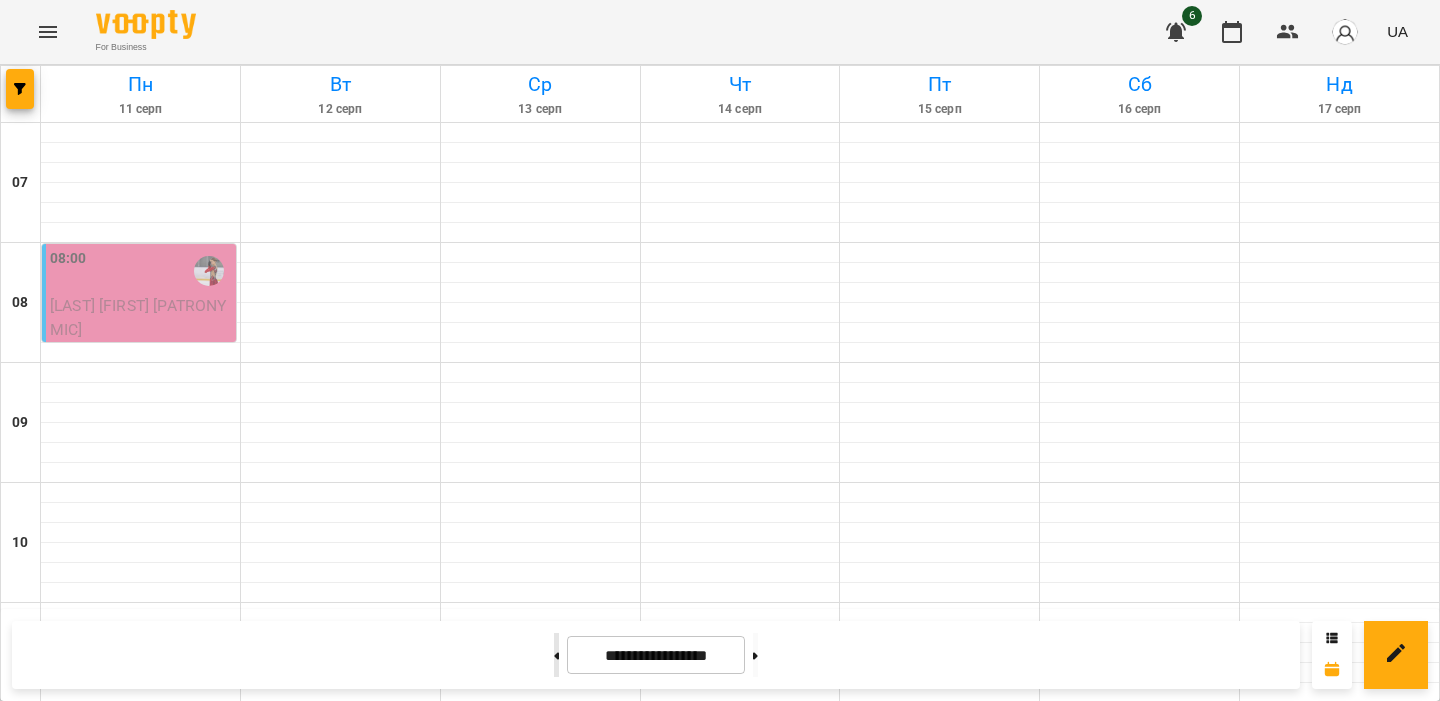 click at bounding box center (556, 655) 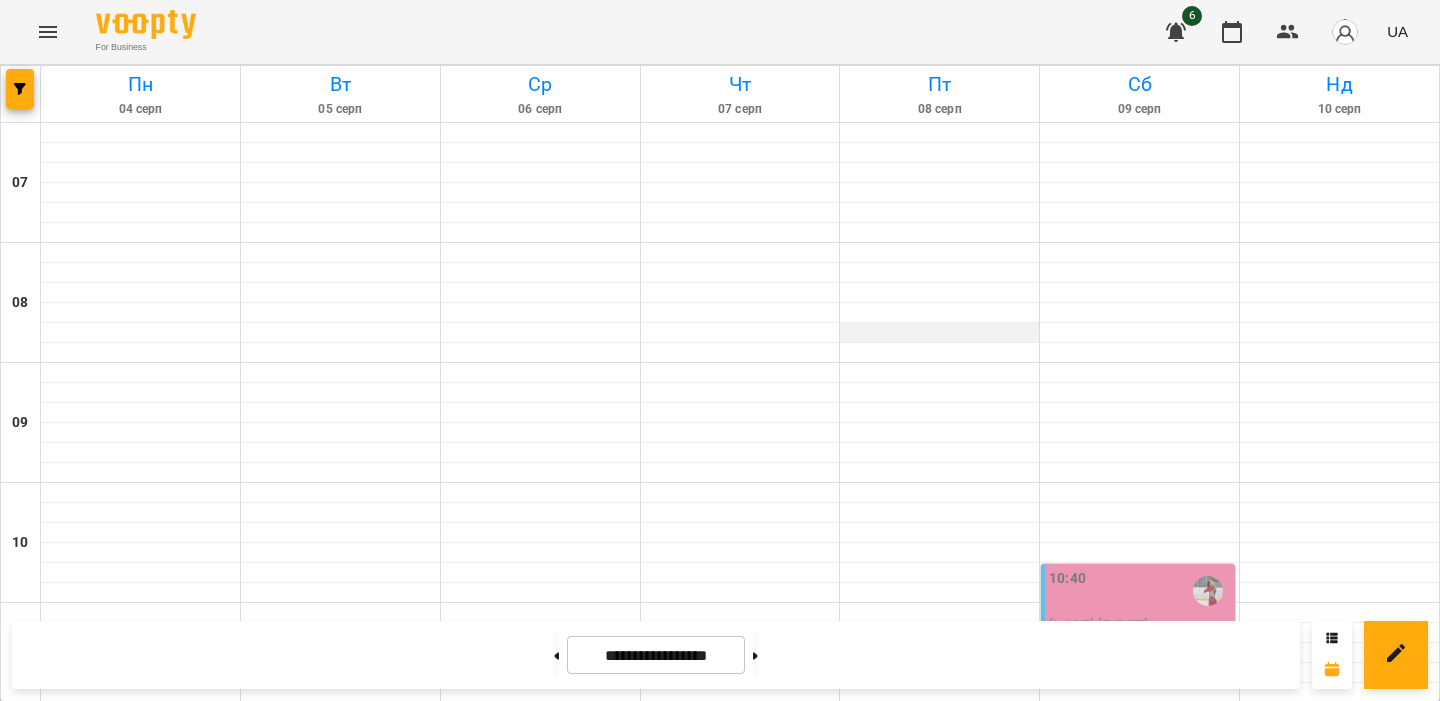 scroll, scrollTop: 568, scrollLeft: 0, axis: vertical 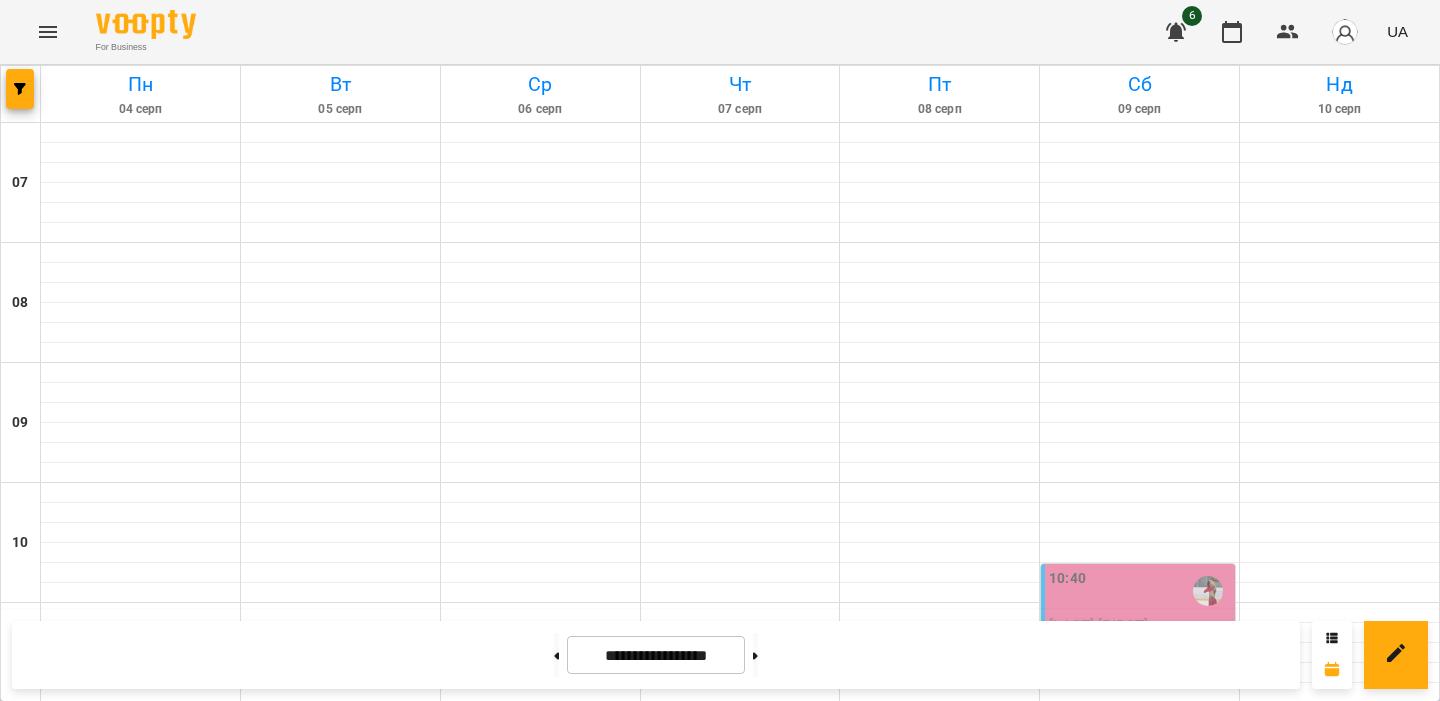 click on "13:20" at bounding box center [940, 911] 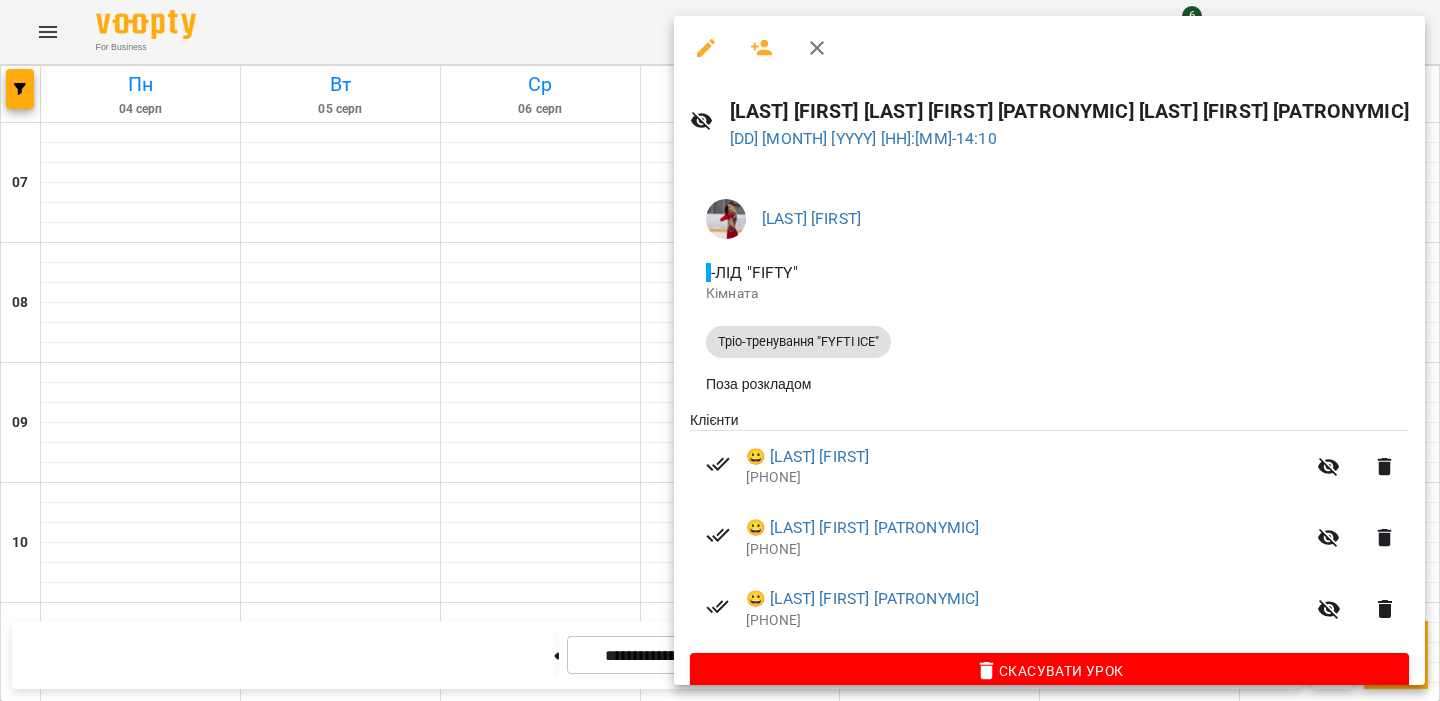click 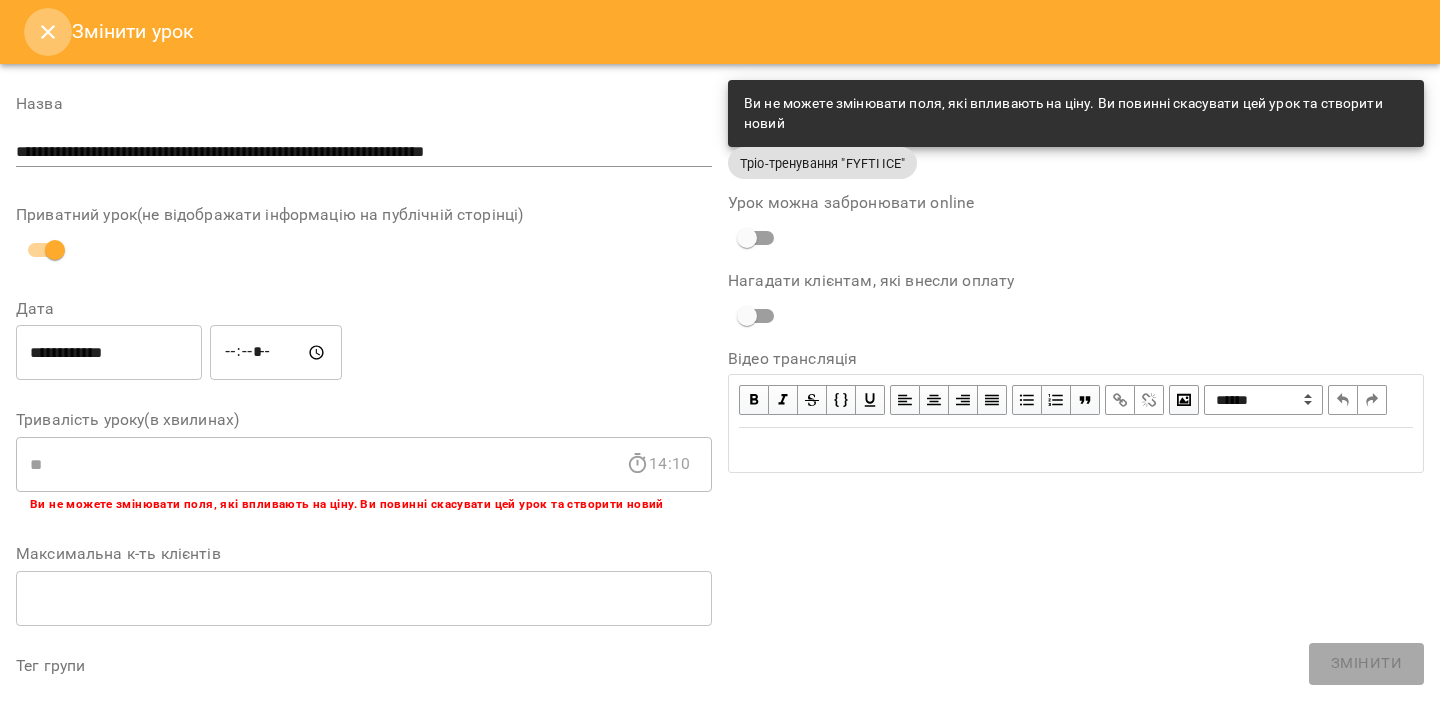 click 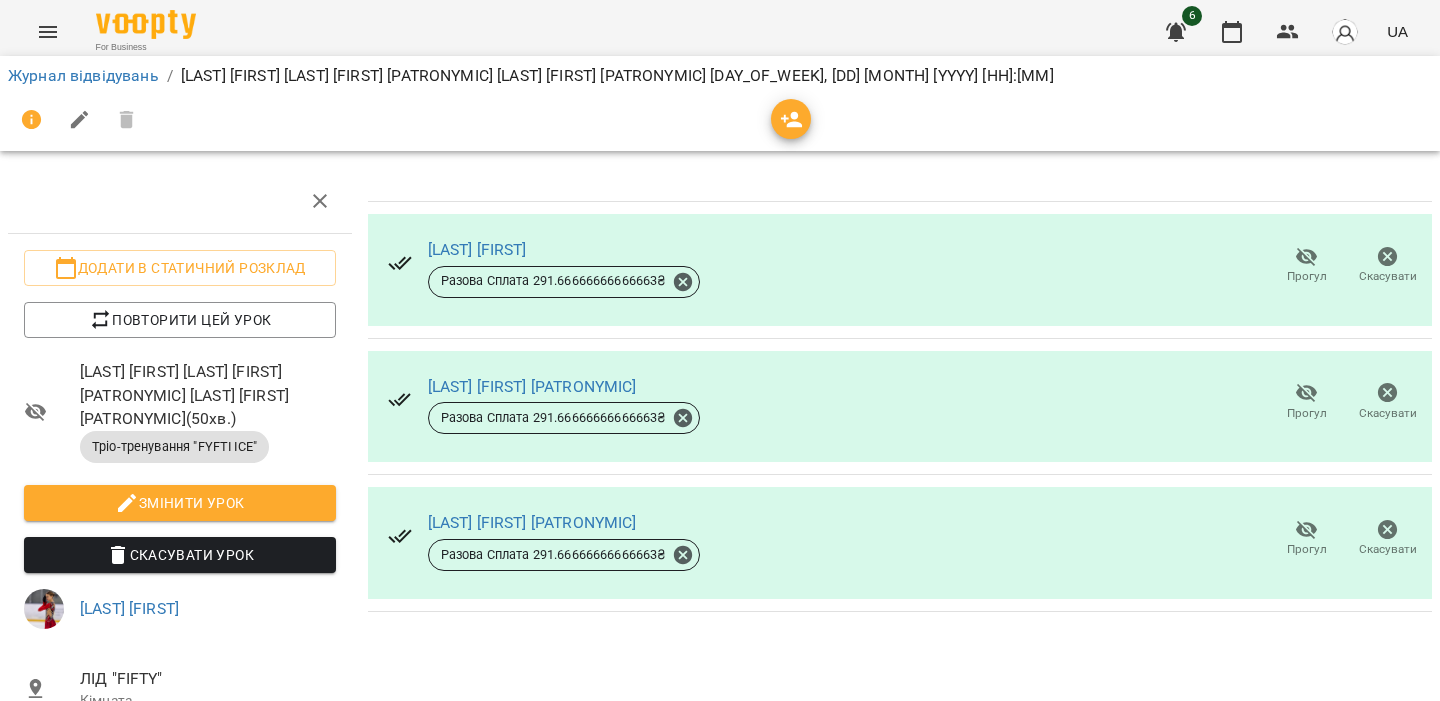 scroll, scrollTop: 99, scrollLeft: 0, axis: vertical 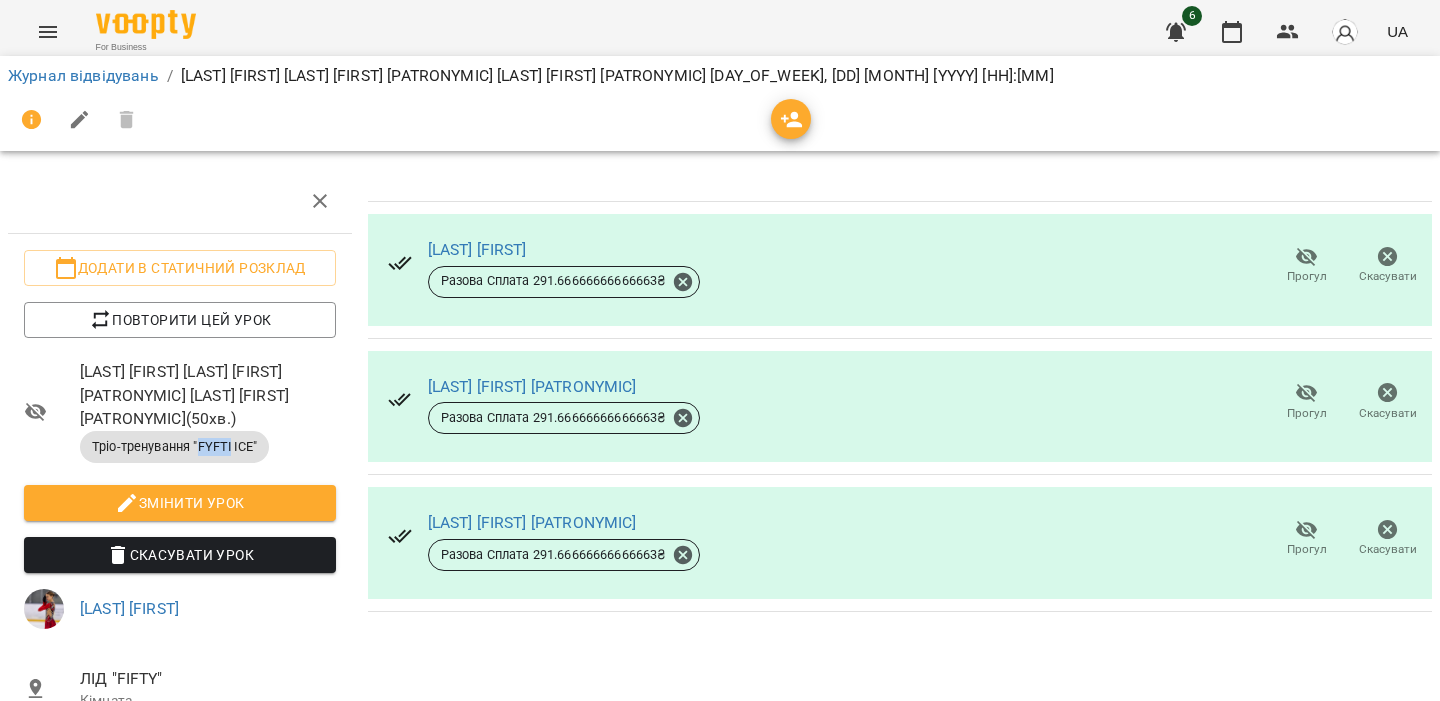 click on "Тріо-тренування "FYFTI ICE"" at bounding box center (174, 447) 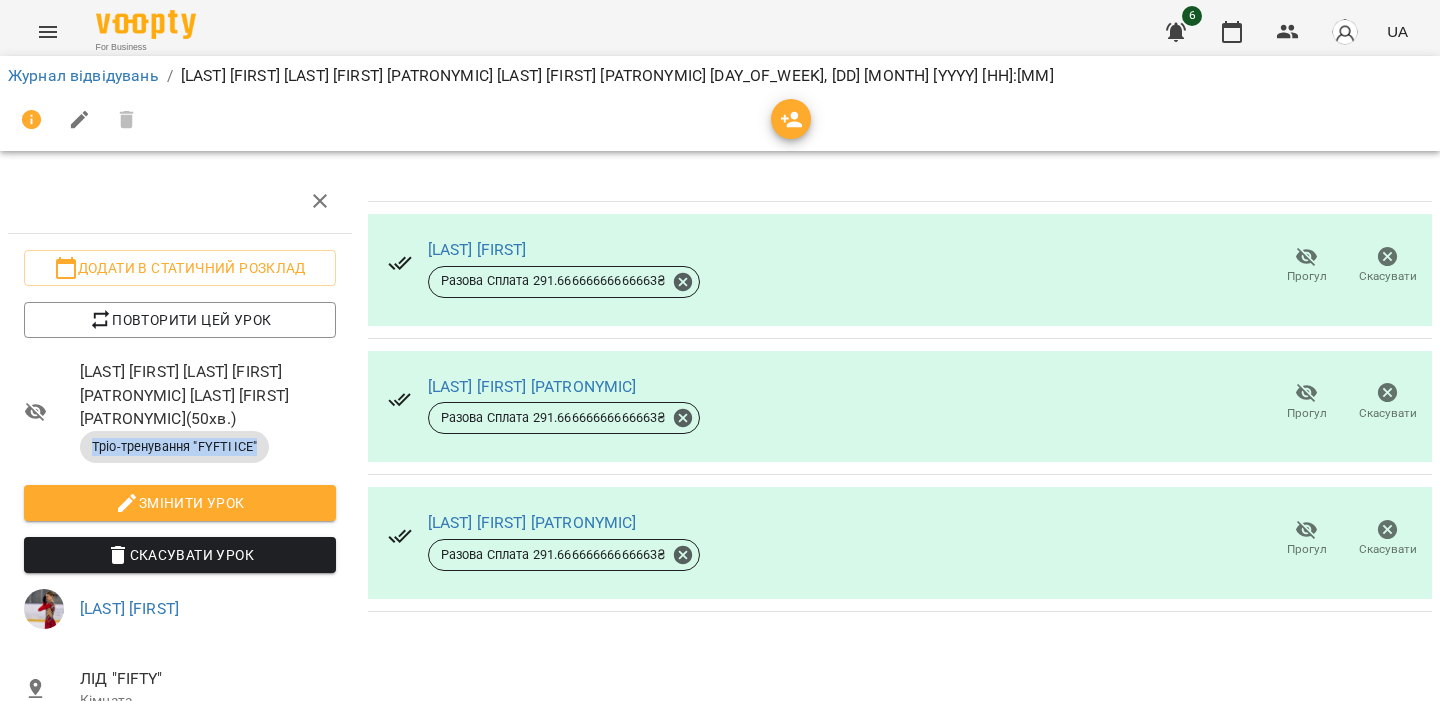 click on "Тріо-тренування "FYFTI ICE"" at bounding box center [174, 447] 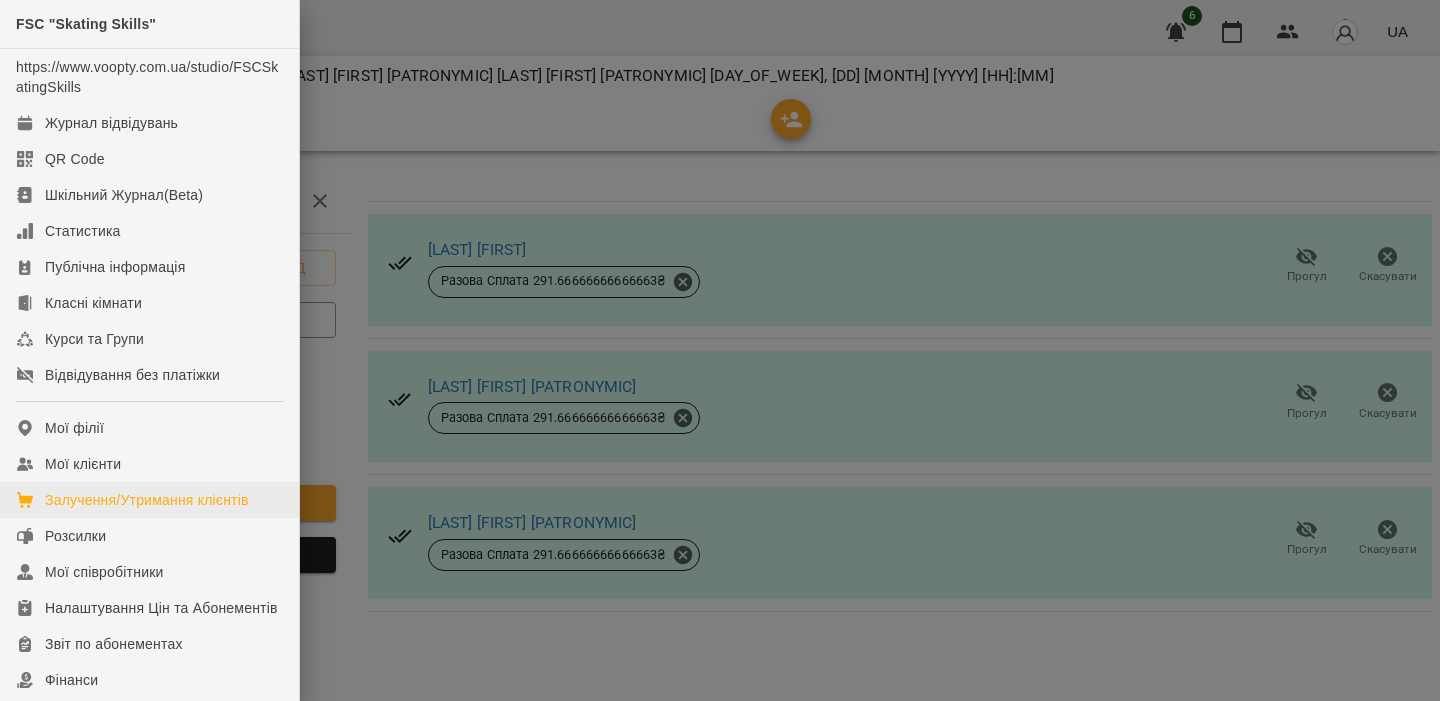 scroll, scrollTop: 82, scrollLeft: 0, axis: vertical 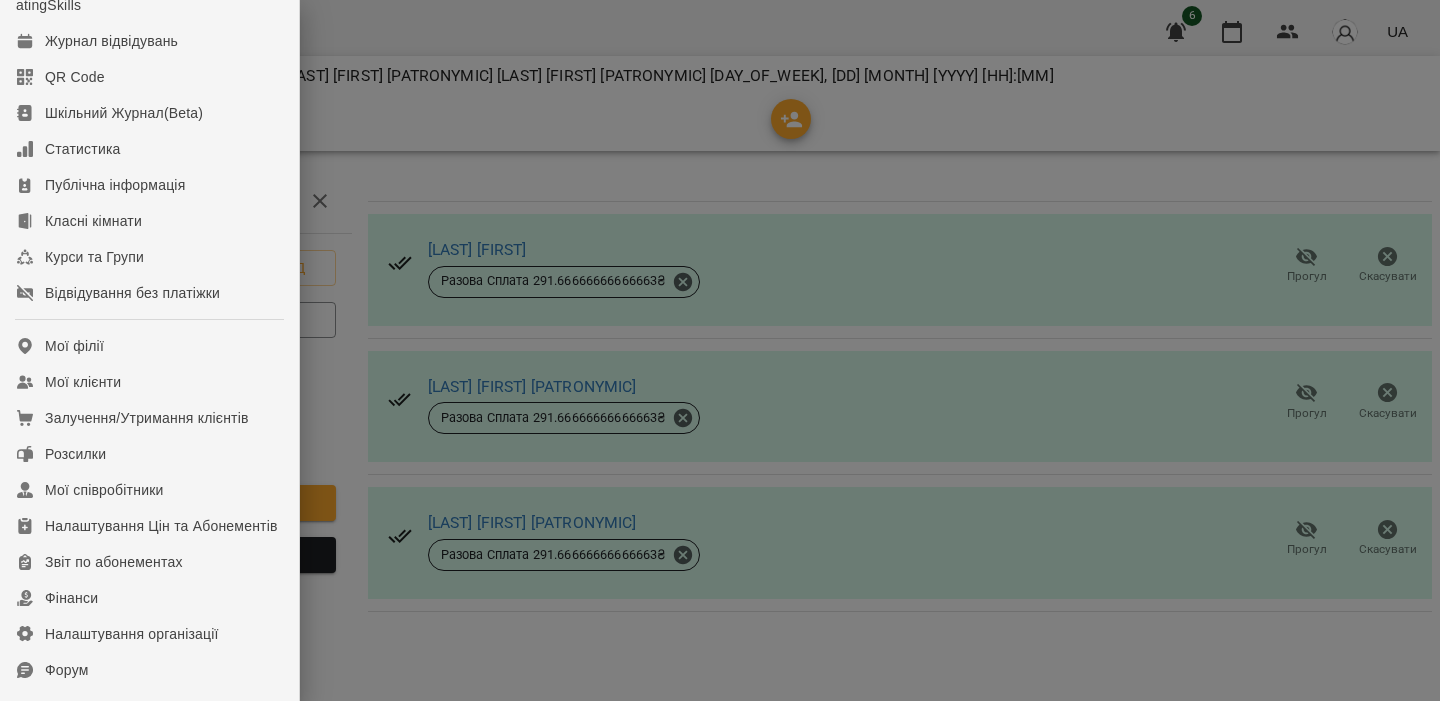 click at bounding box center (720, 350) 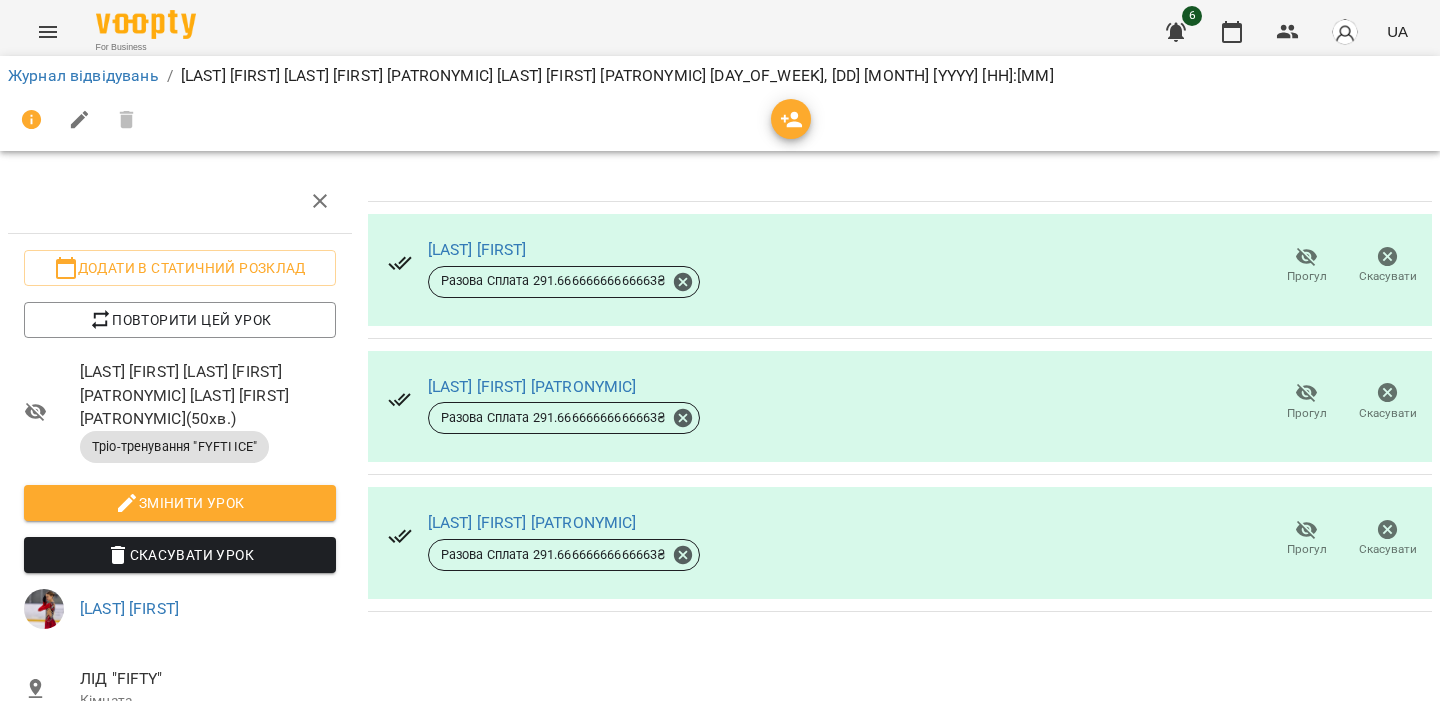 scroll, scrollTop: 0, scrollLeft: 0, axis: both 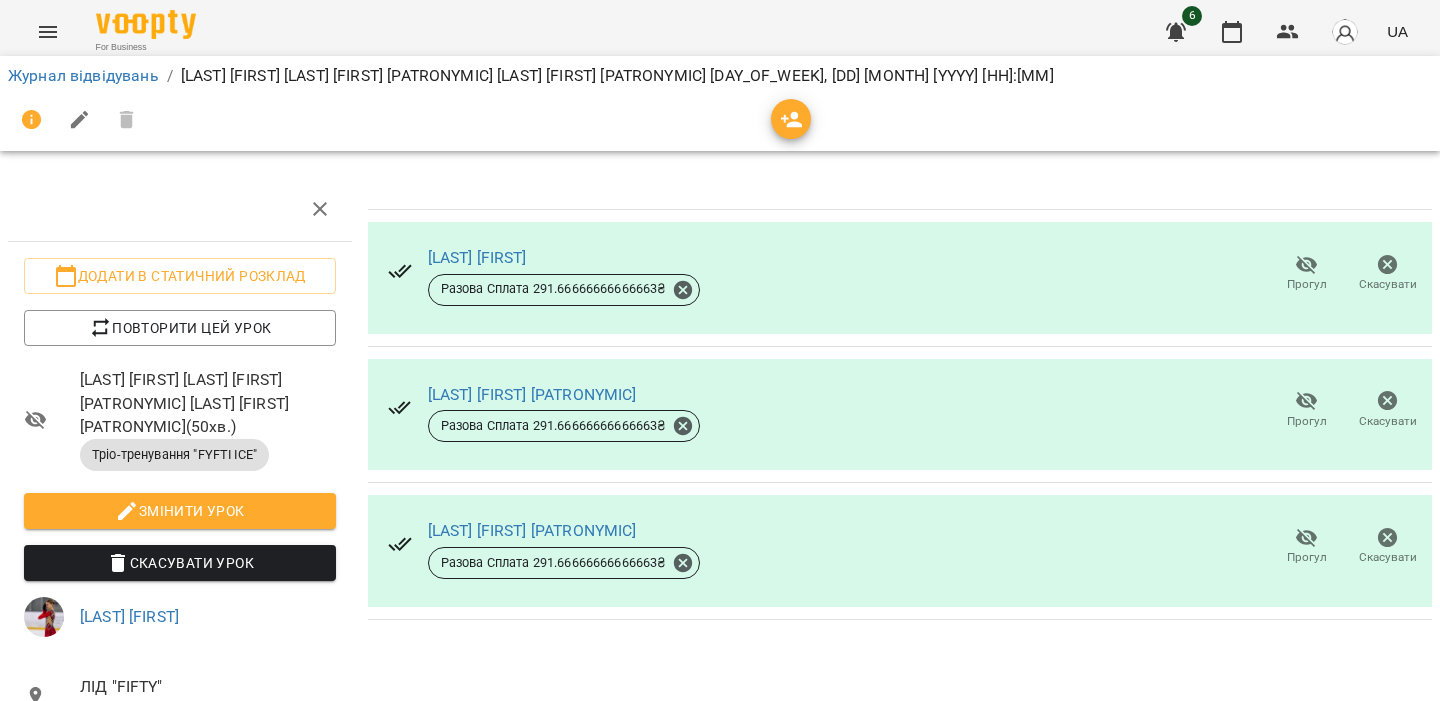 type 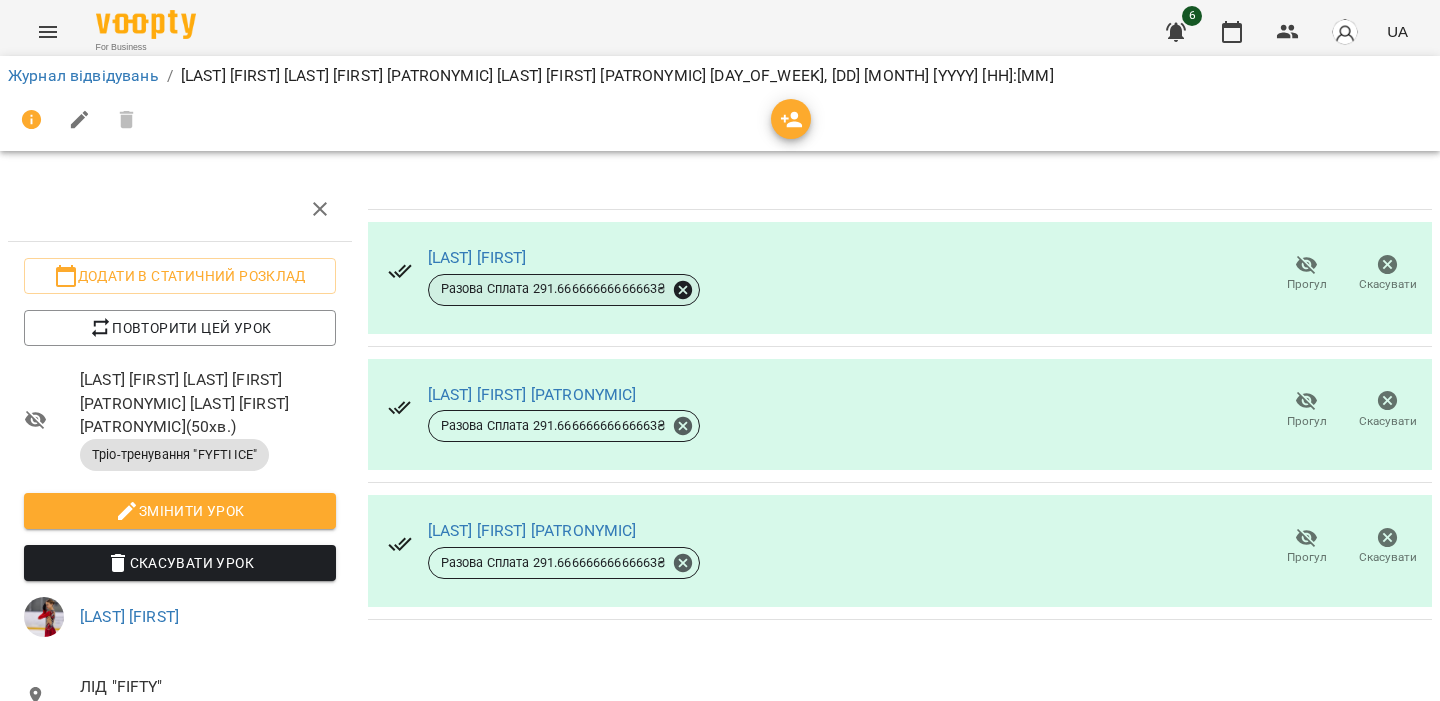 click 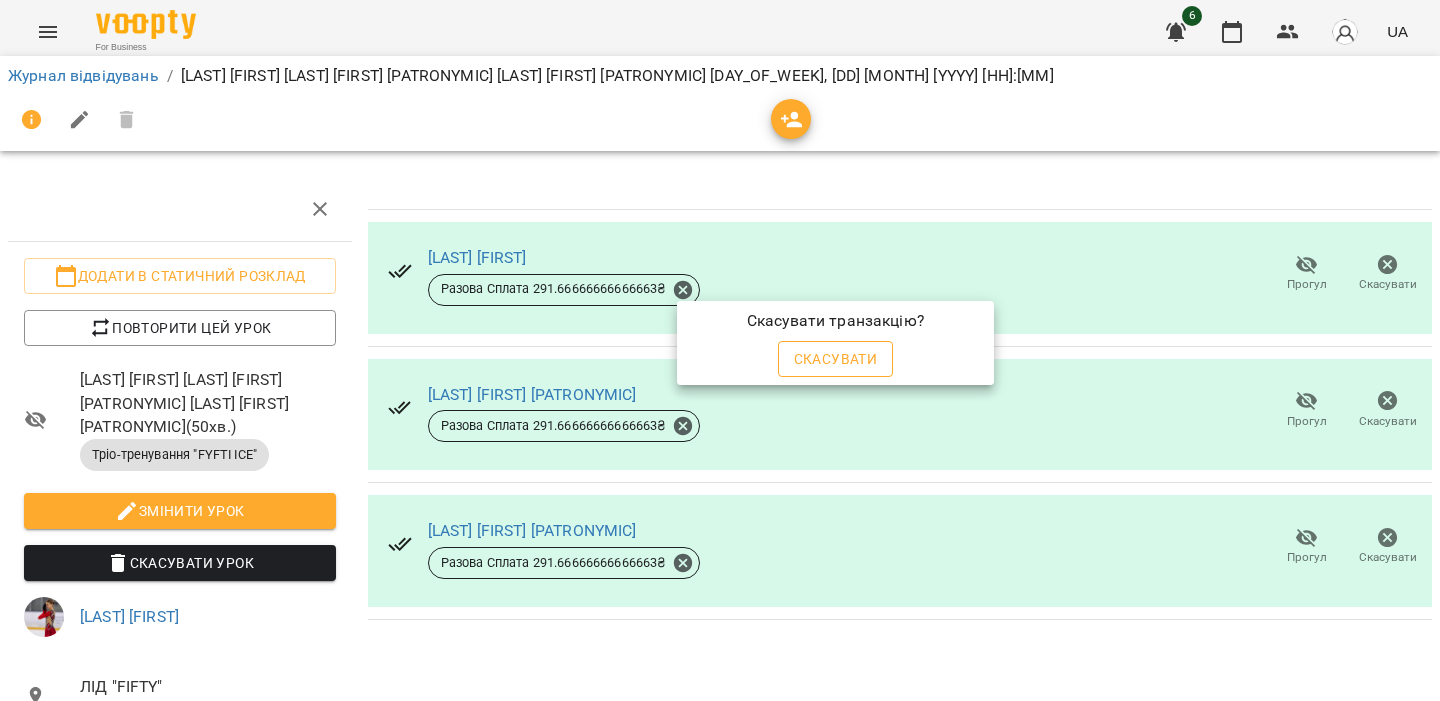 click on "Скасувати" at bounding box center [836, 359] 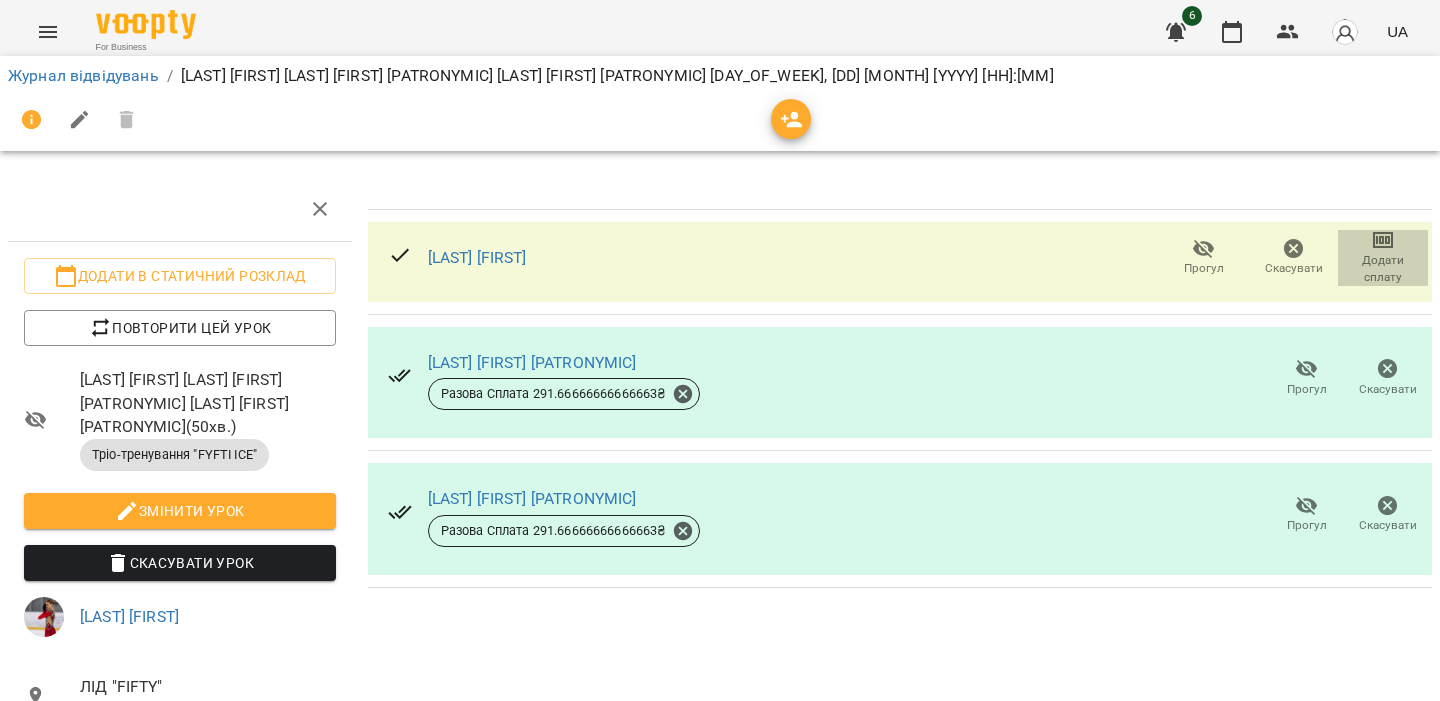 click 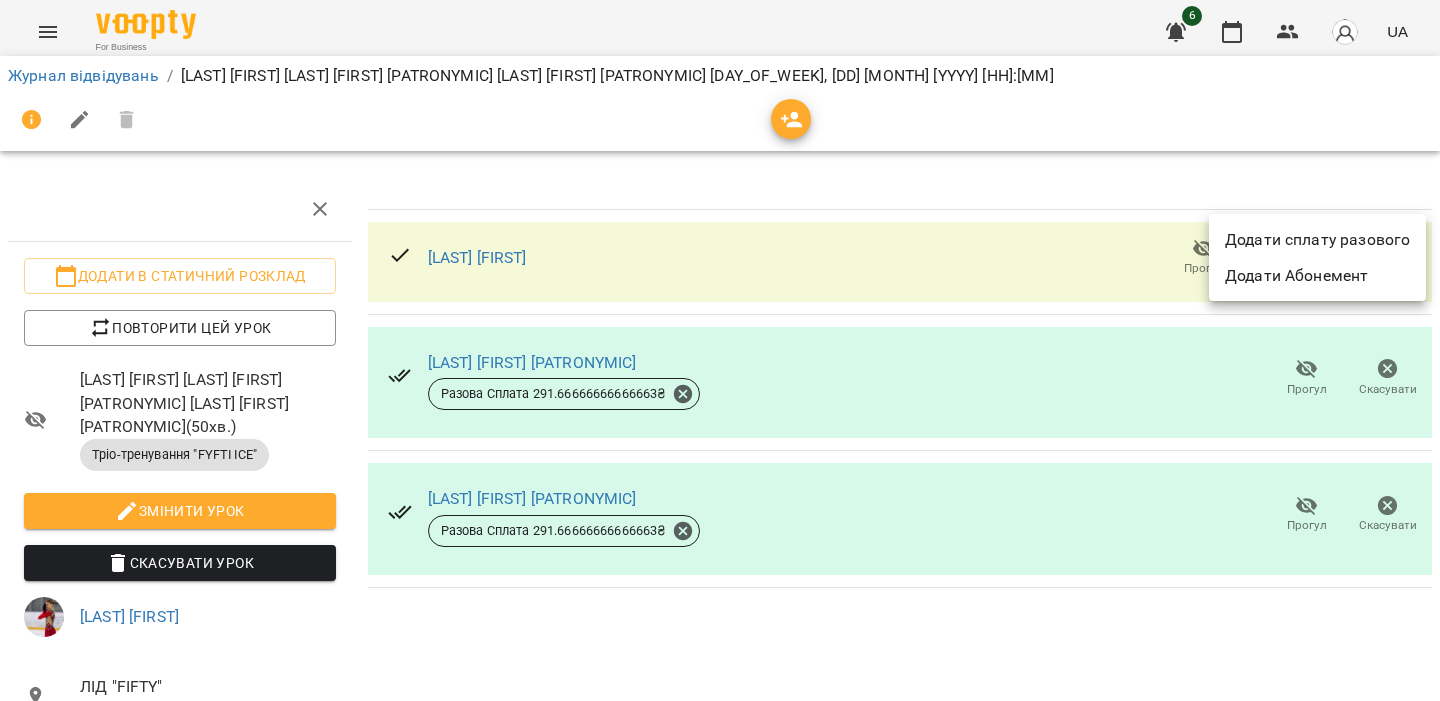 click on "Додати сплату разового" at bounding box center (1317, 240) 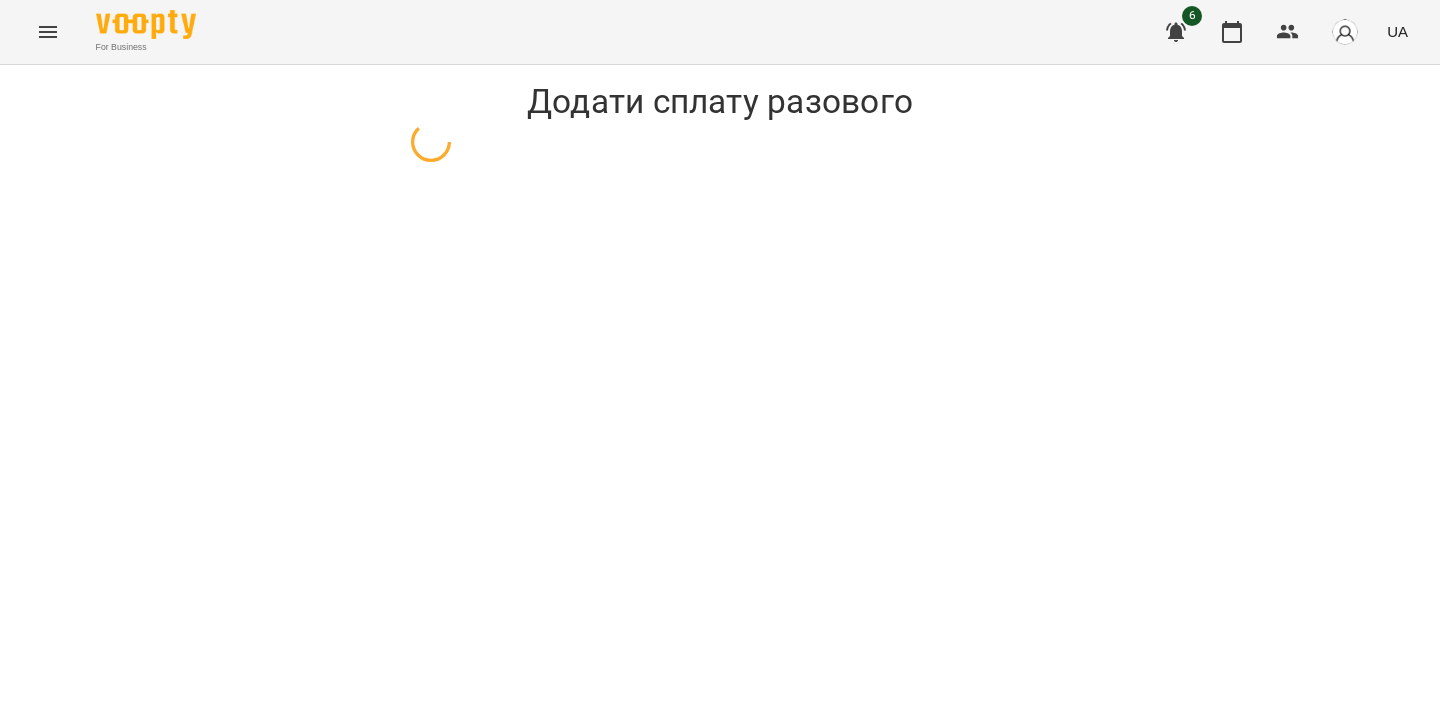 select on "**********" 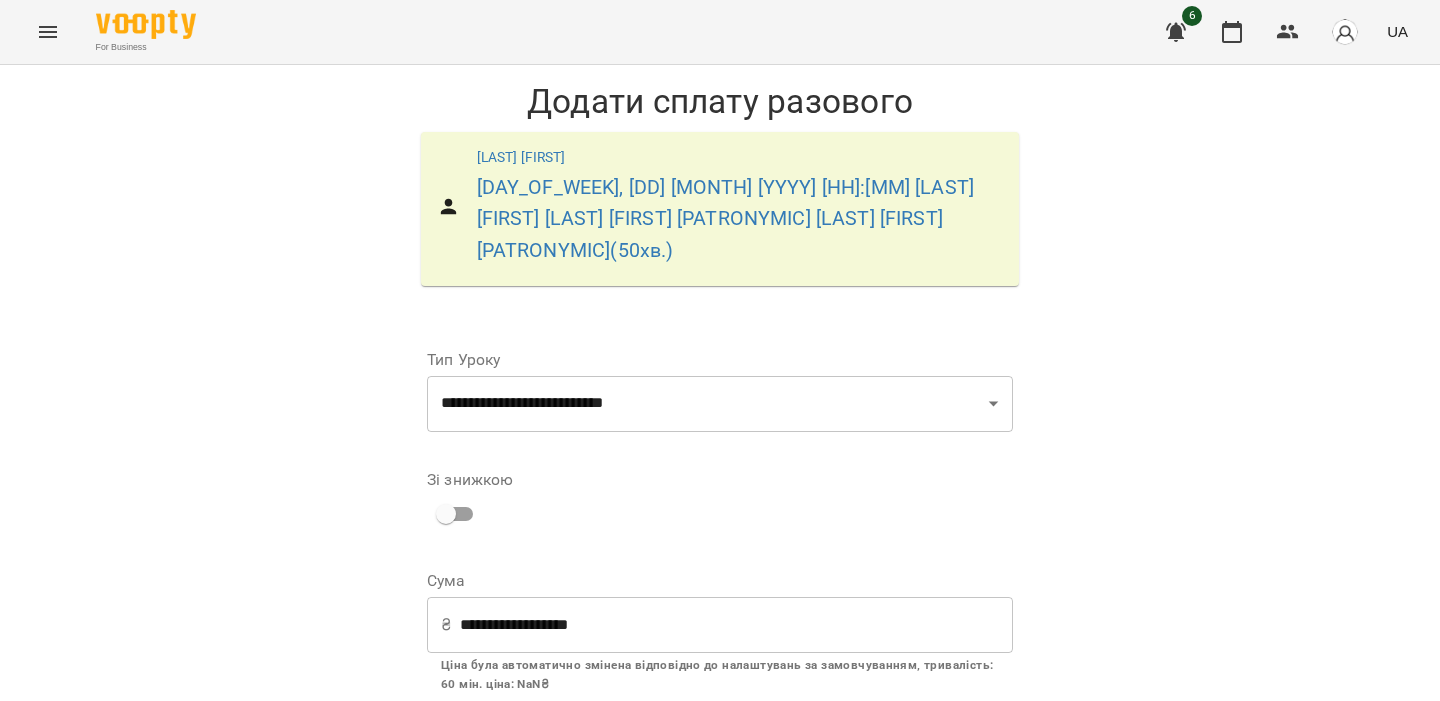 scroll, scrollTop: 218, scrollLeft: 0, axis: vertical 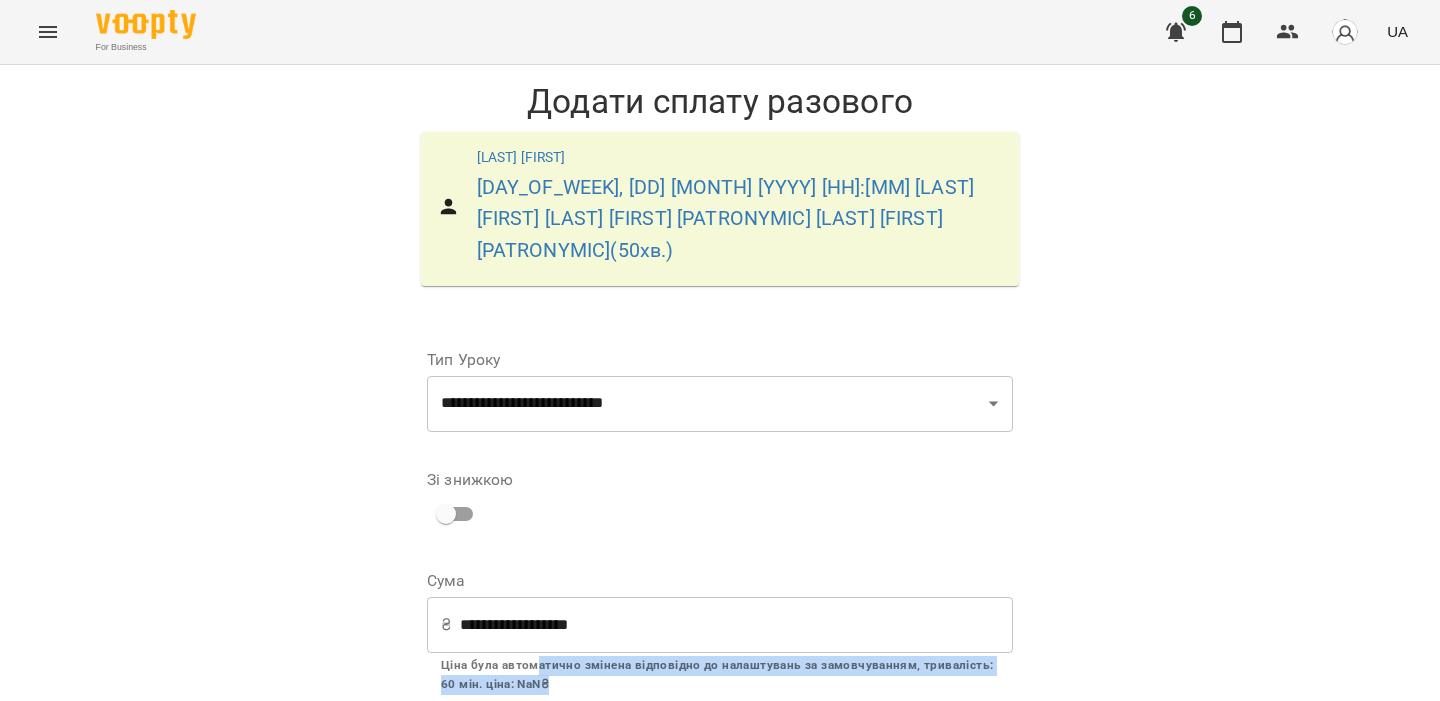 drag, startPoint x: 534, startPoint y: 412, endPoint x: 798, endPoint y: 429, distance: 264.54678 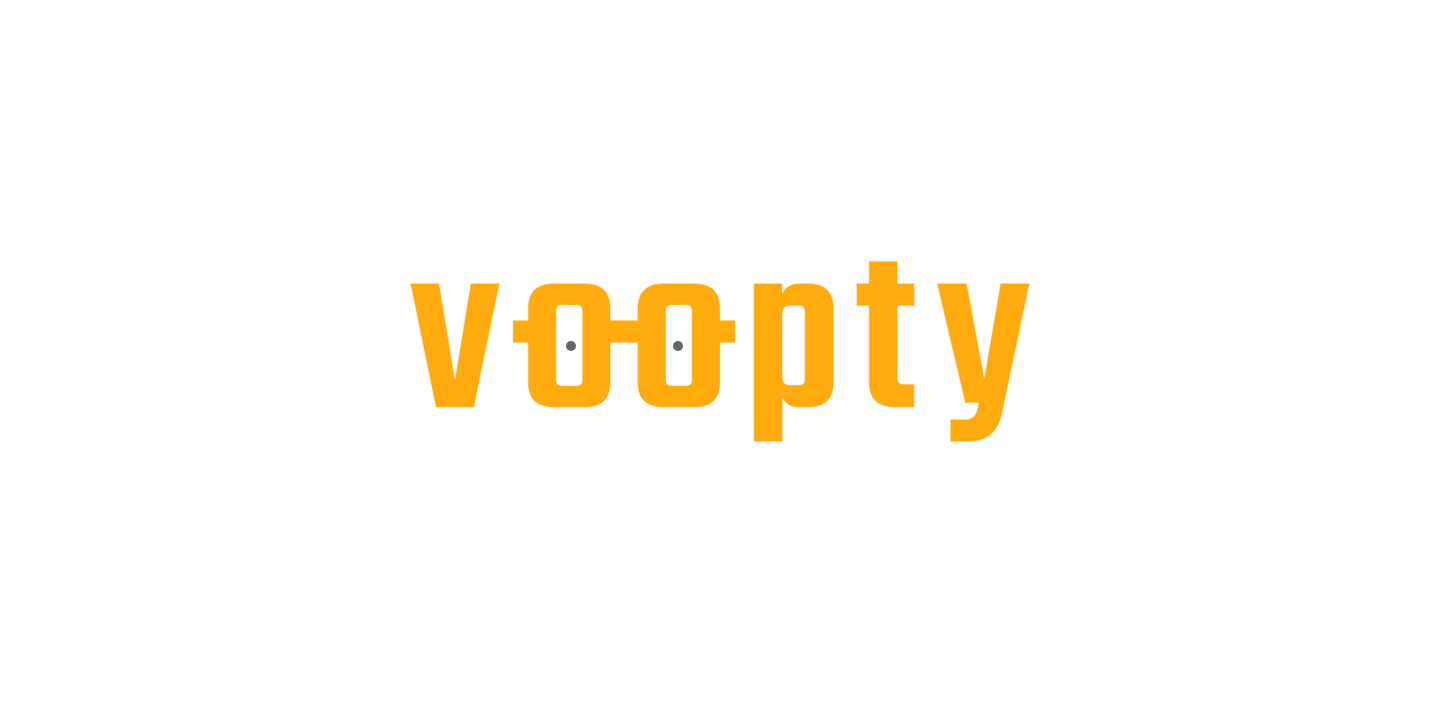 scroll, scrollTop: 0, scrollLeft: 0, axis: both 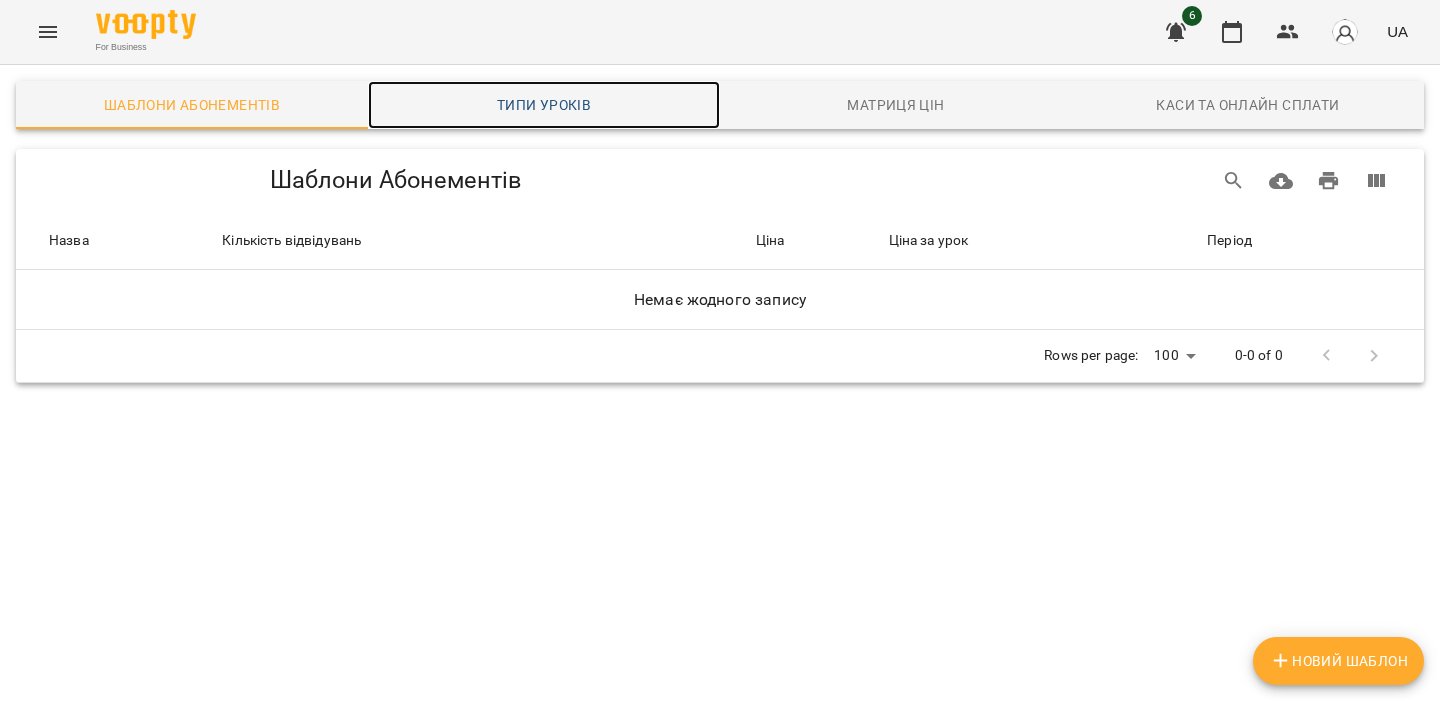 click on "Типи уроків" at bounding box center [544, 105] 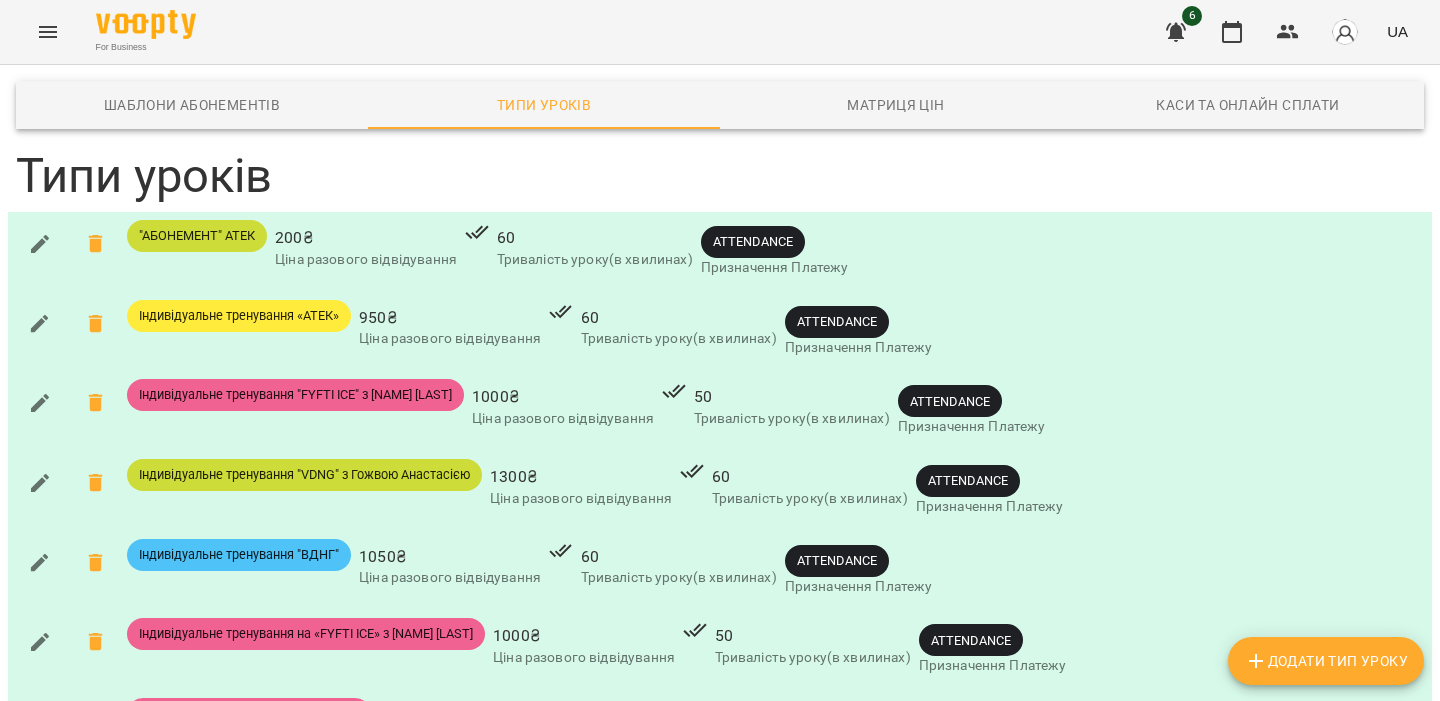scroll, scrollTop: 1048, scrollLeft: 0, axis: vertical 